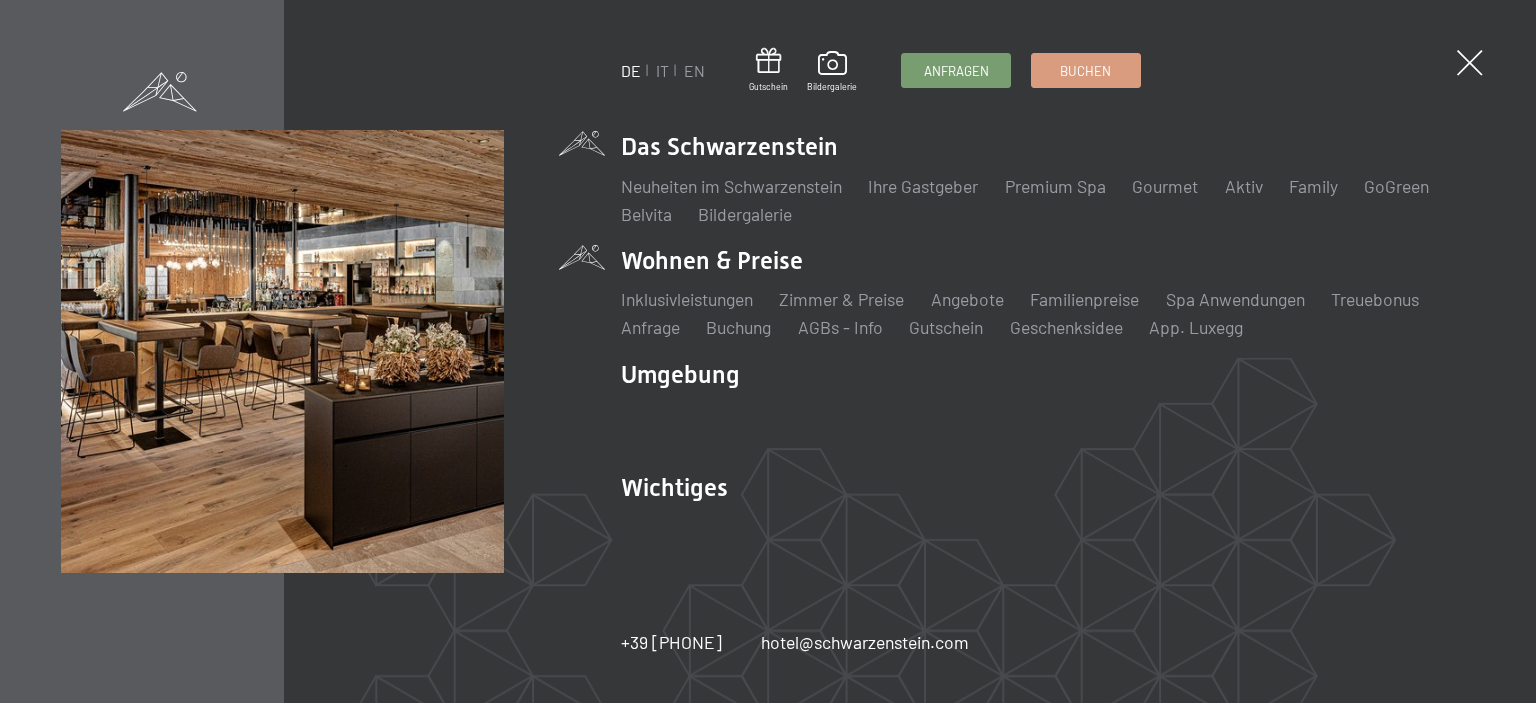 scroll, scrollTop: 0, scrollLeft: 0, axis: both 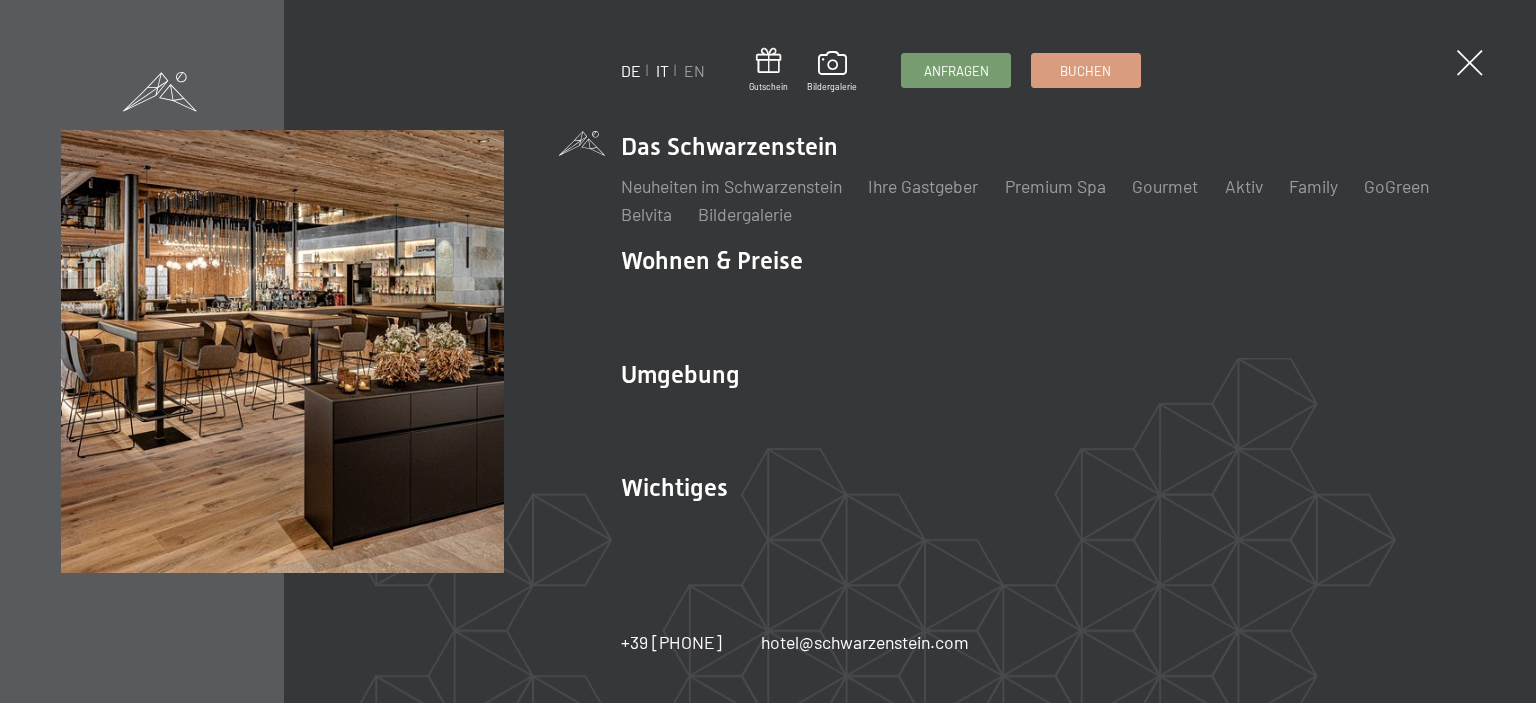 click on "IT" at bounding box center [662, 70] 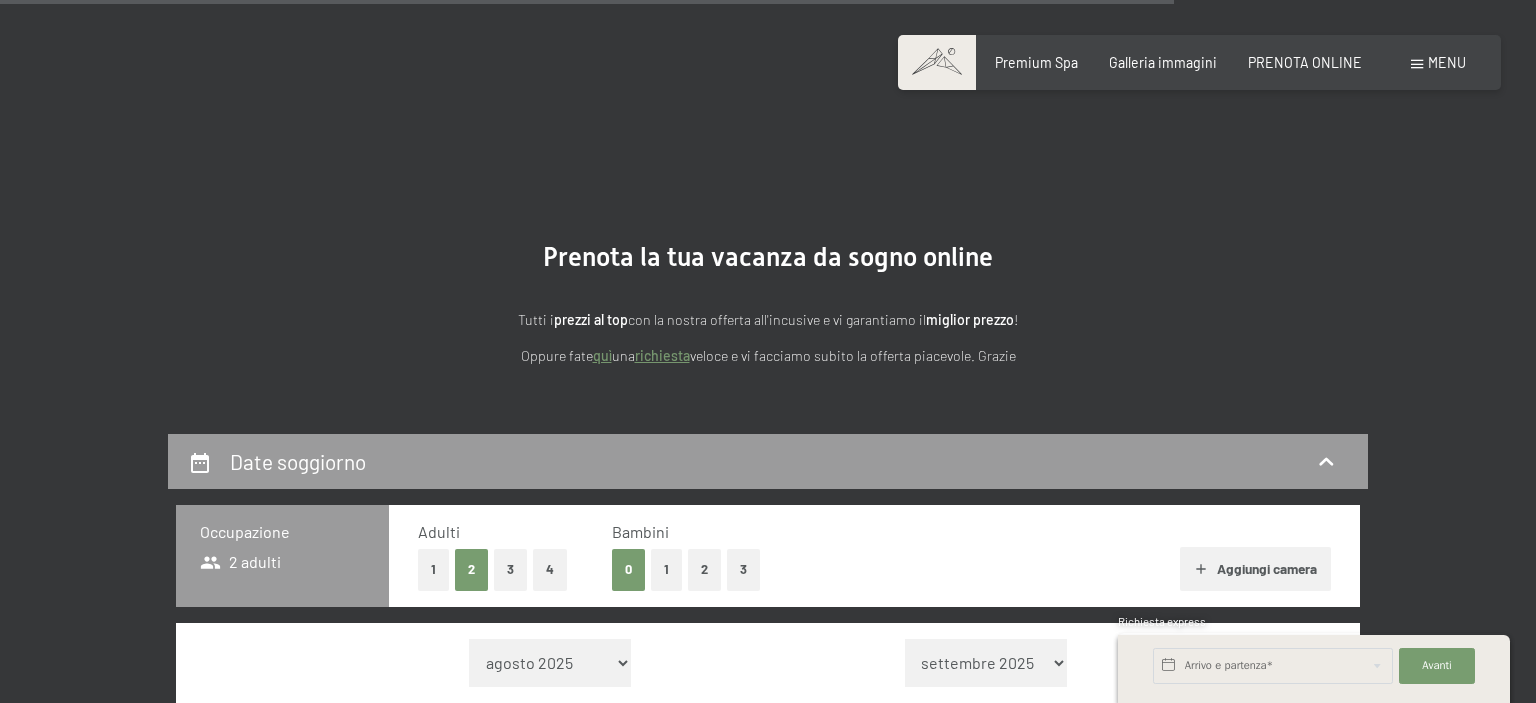 scroll, scrollTop: 1478, scrollLeft: 0, axis: vertical 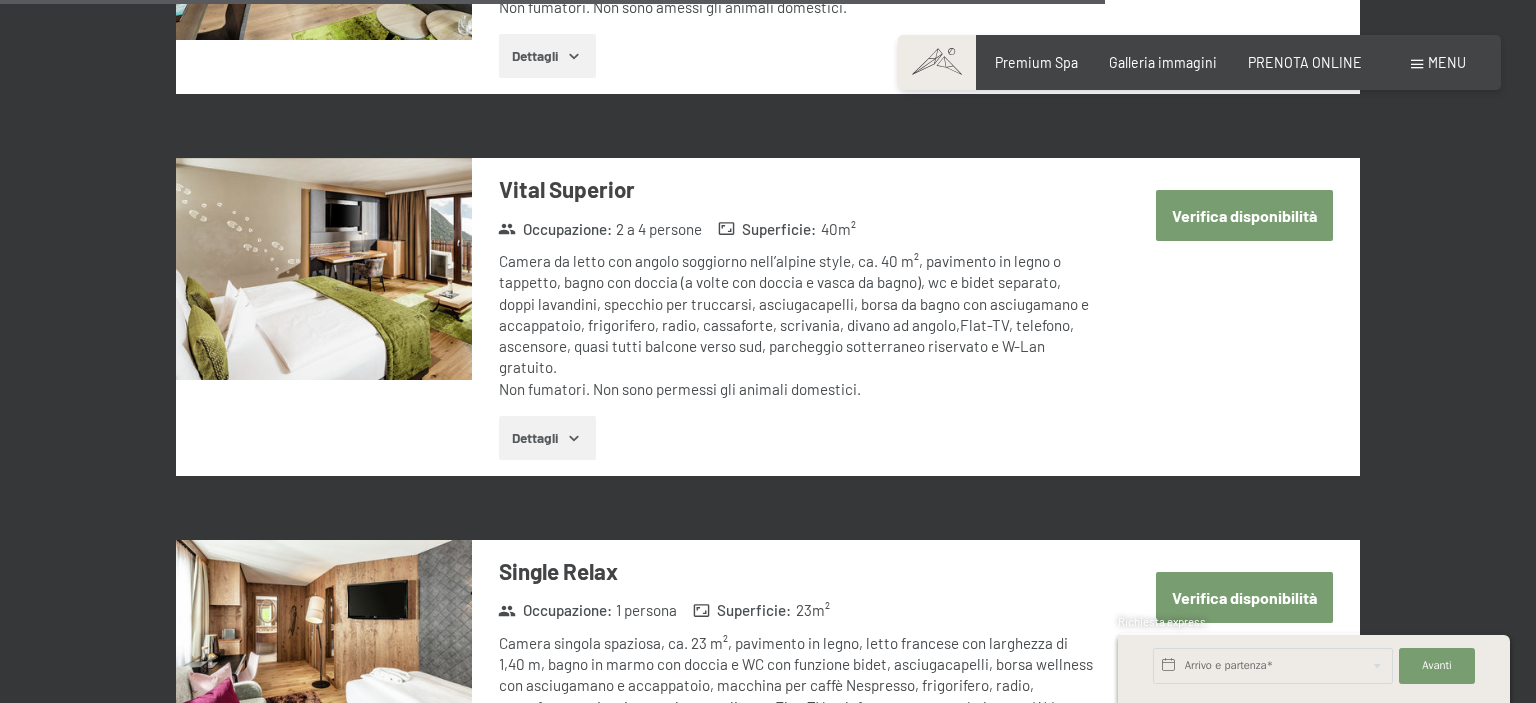 click at bounding box center [324, 269] 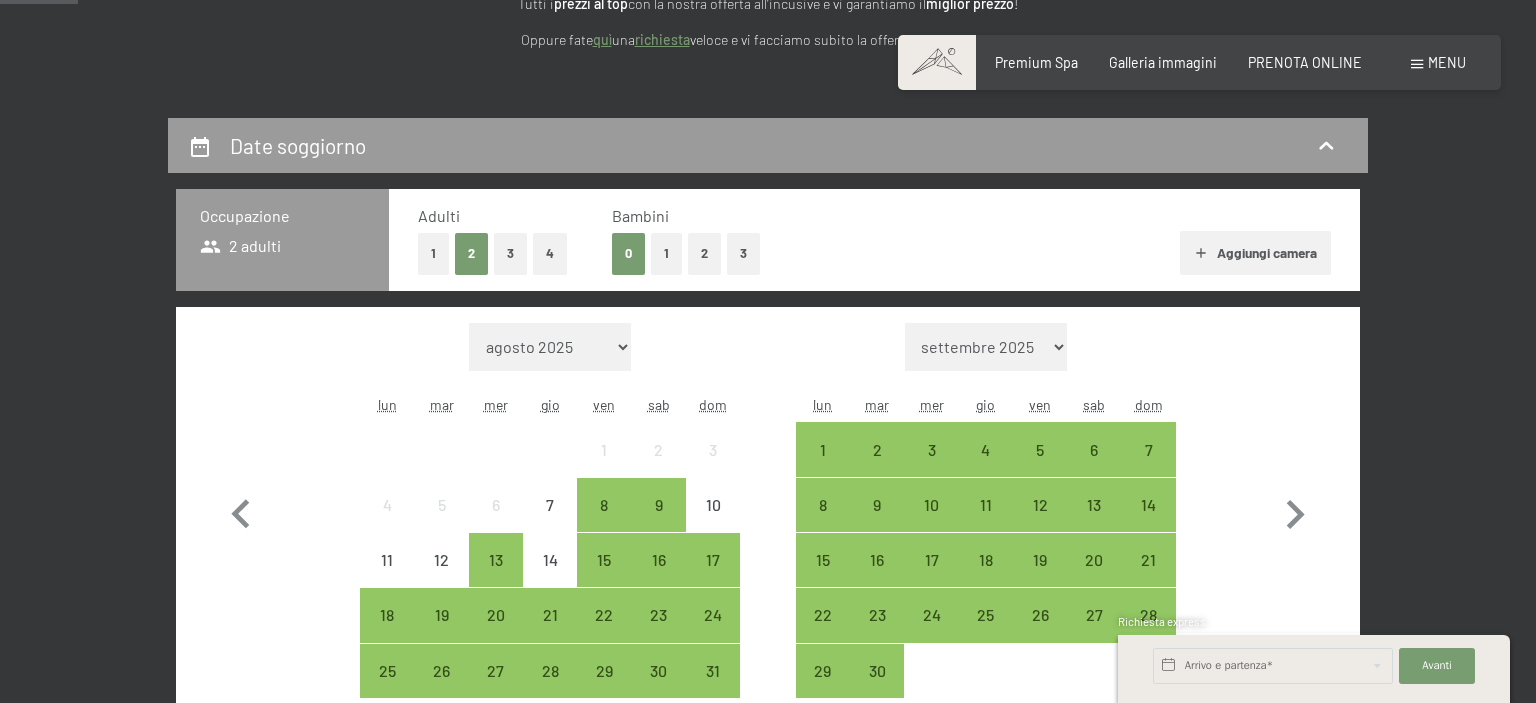 scroll, scrollTop: 422, scrollLeft: 0, axis: vertical 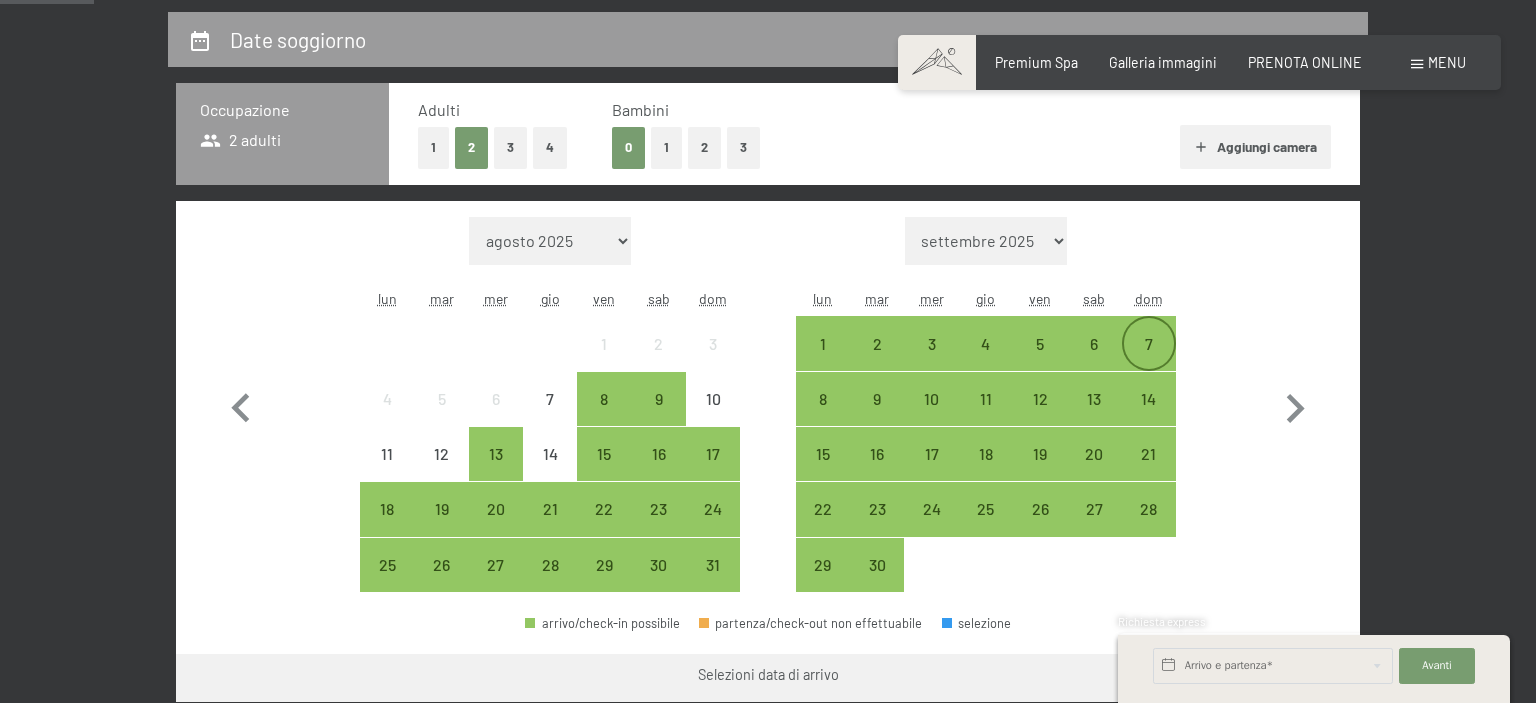 click on "7" at bounding box center (1149, 361) 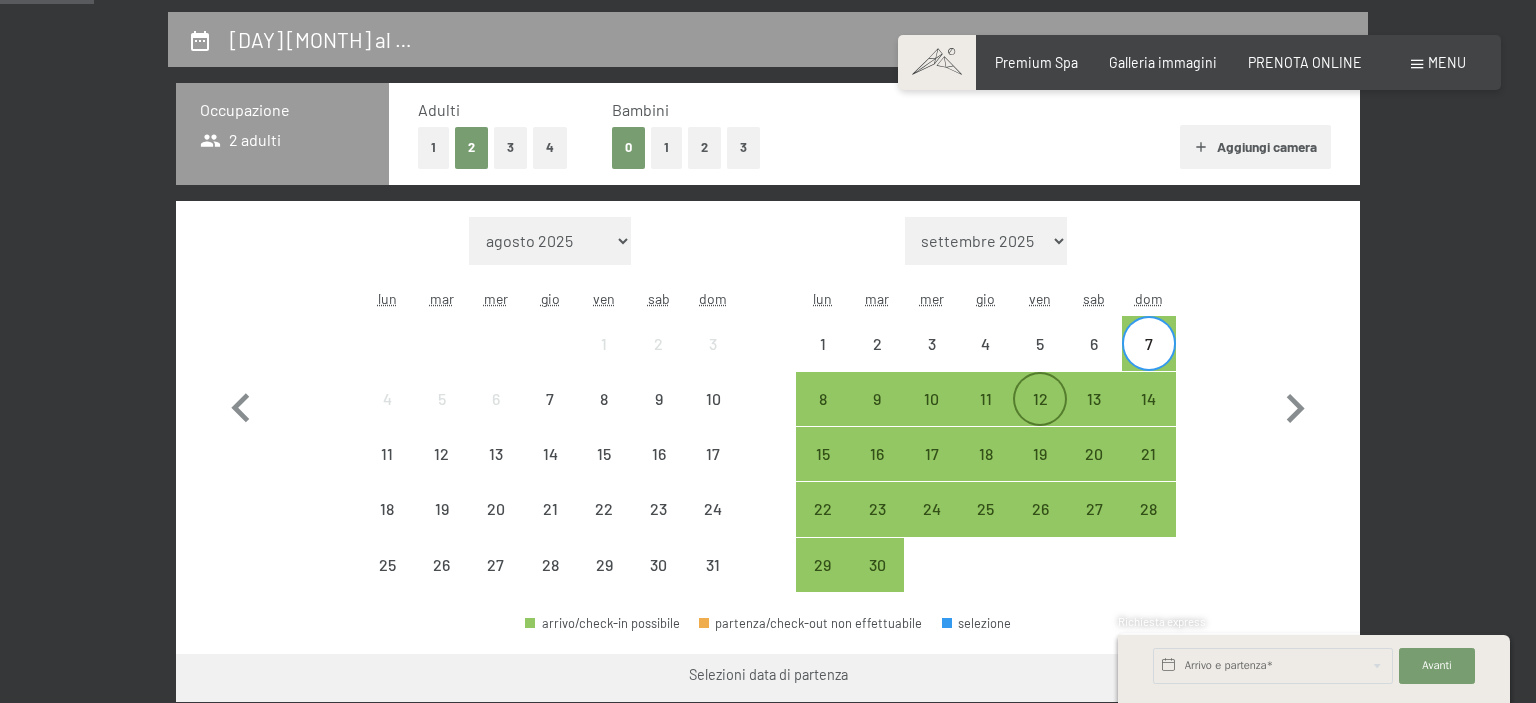 click on "12" at bounding box center [1040, 416] 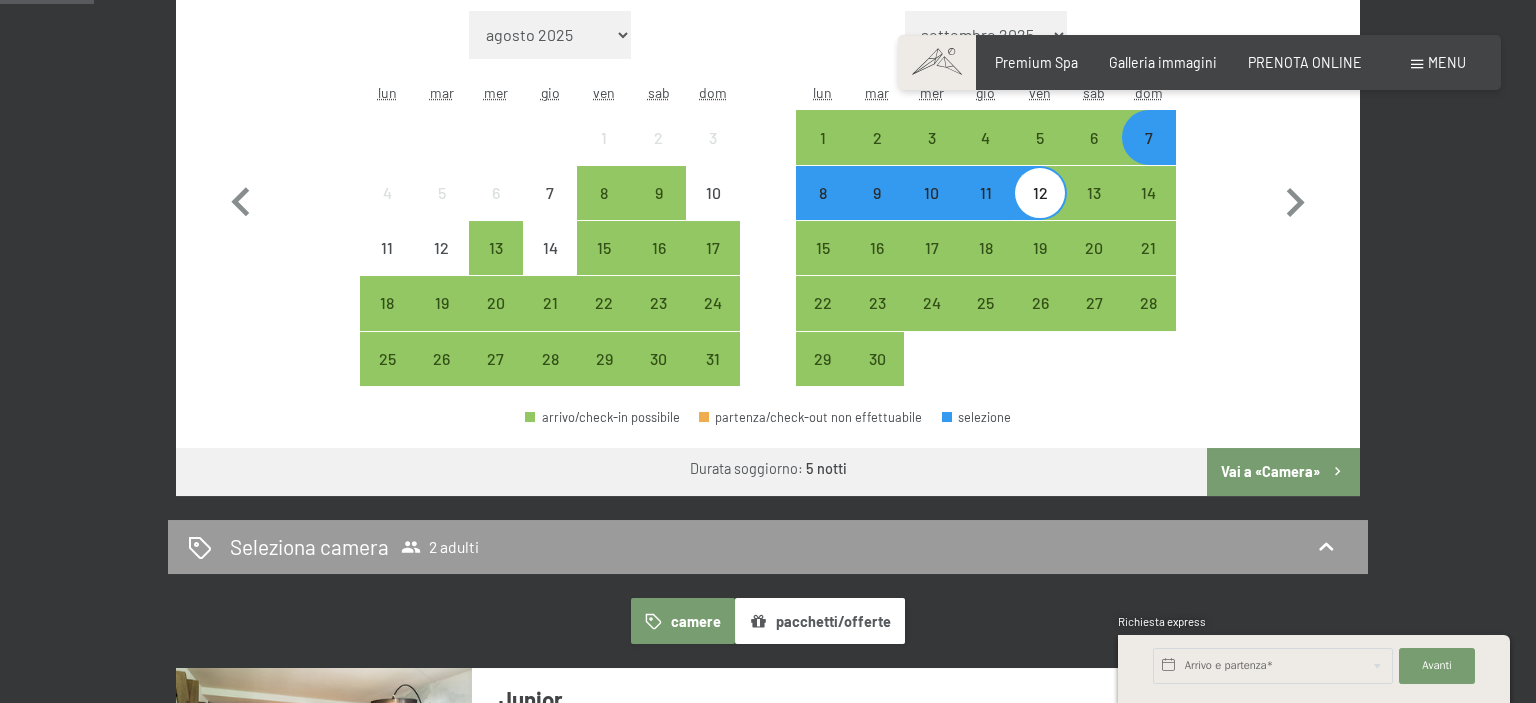 scroll, scrollTop: 633, scrollLeft: 0, axis: vertical 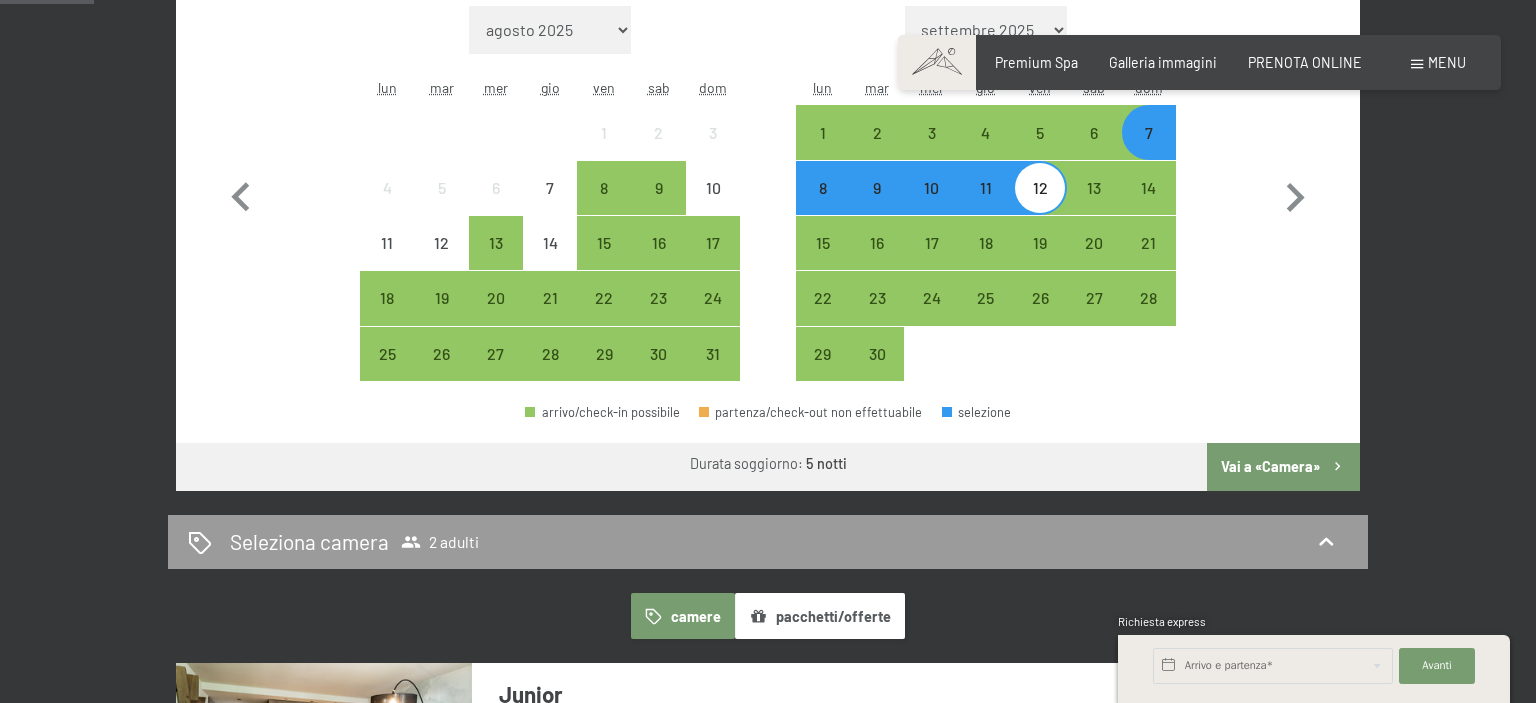click on "Vai a «Camera»" at bounding box center [1283, 467] 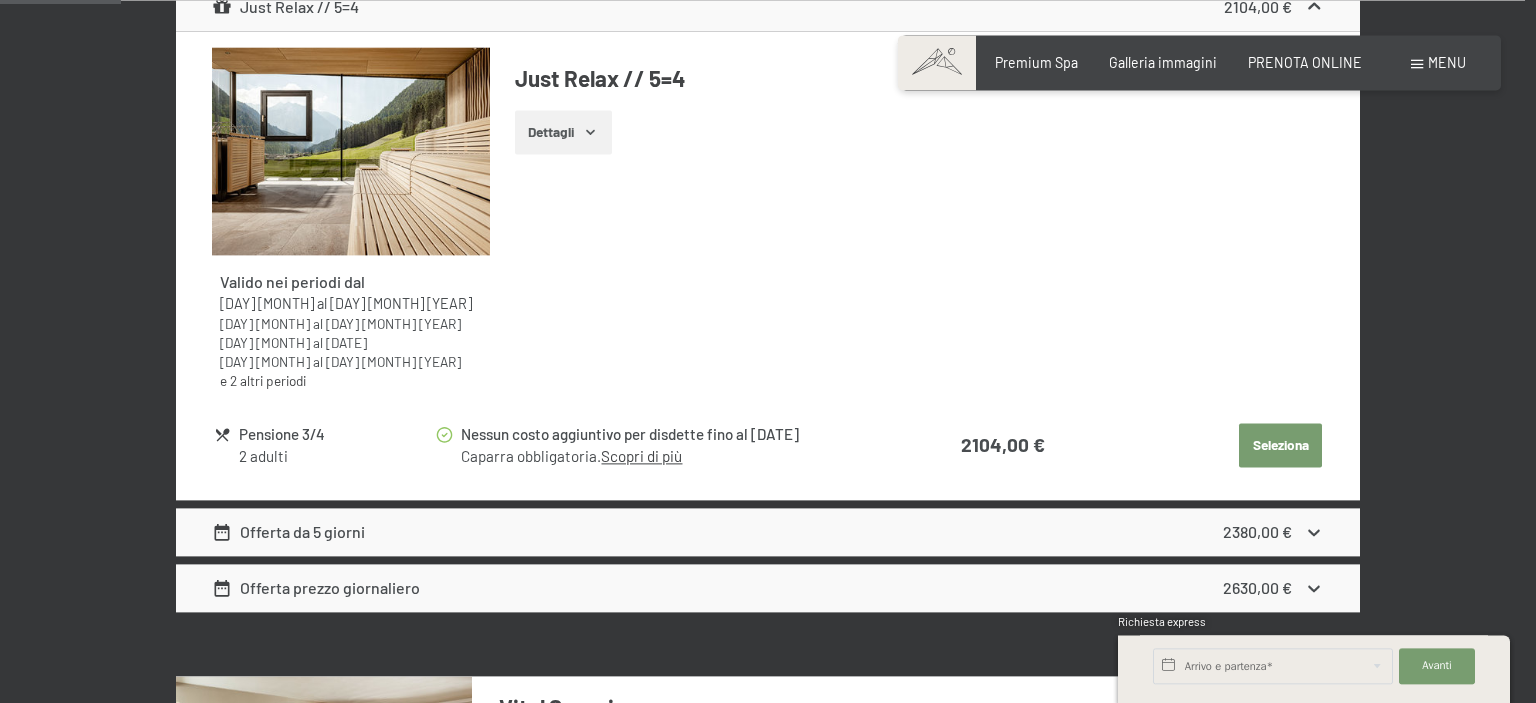 scroll, scrollTop: 540, scrollLeft: 0, axis: vertical 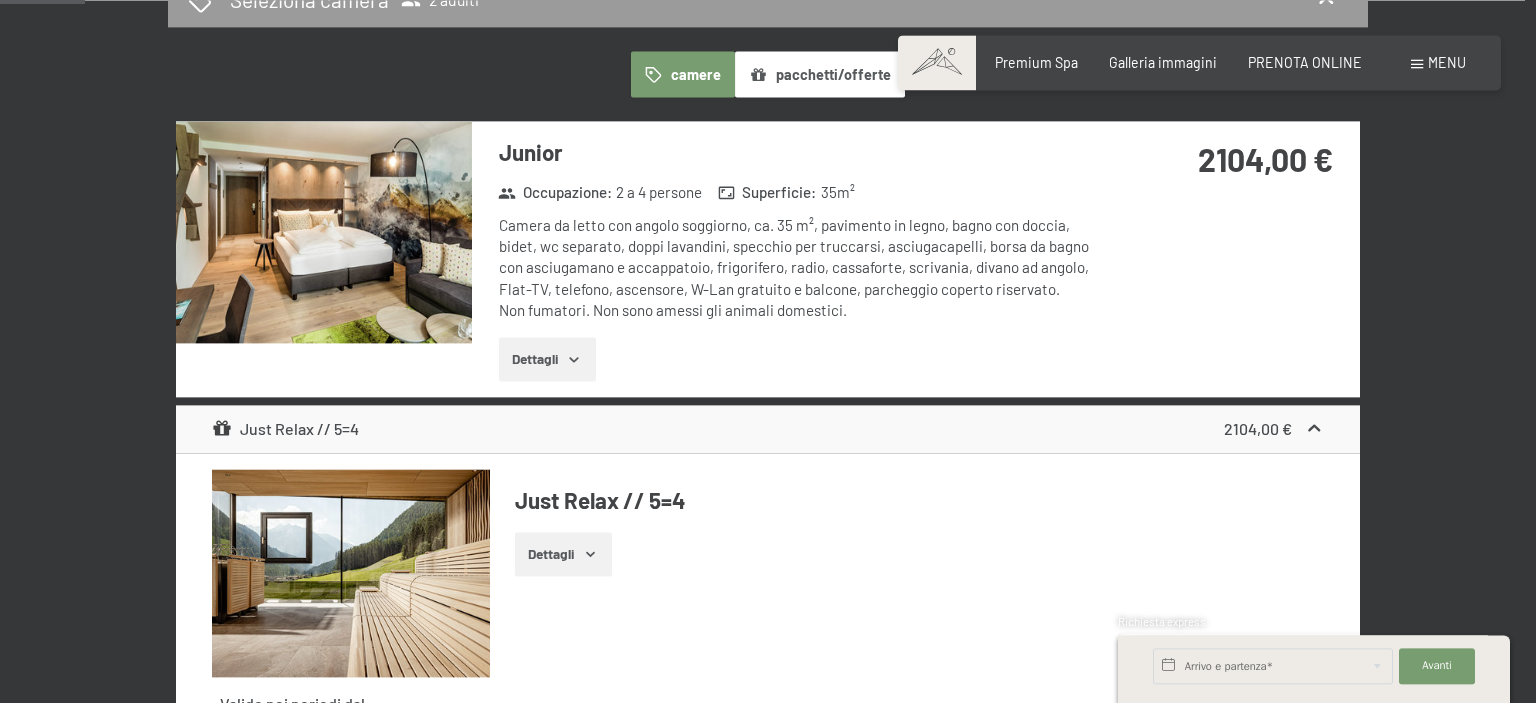 click at bounding box center [324, 232] 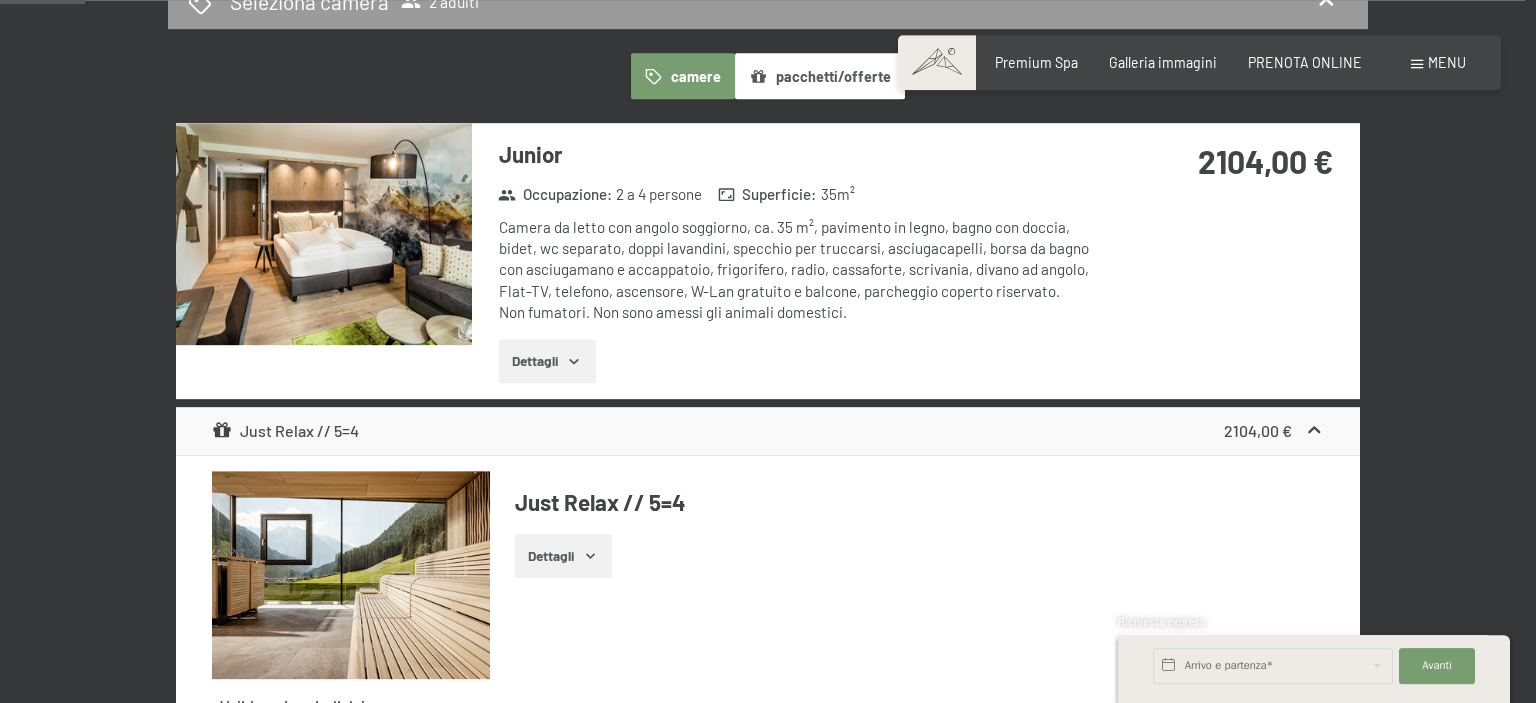 scroll, scrollTop: 540, scrollLeft: 0, axis: vertical 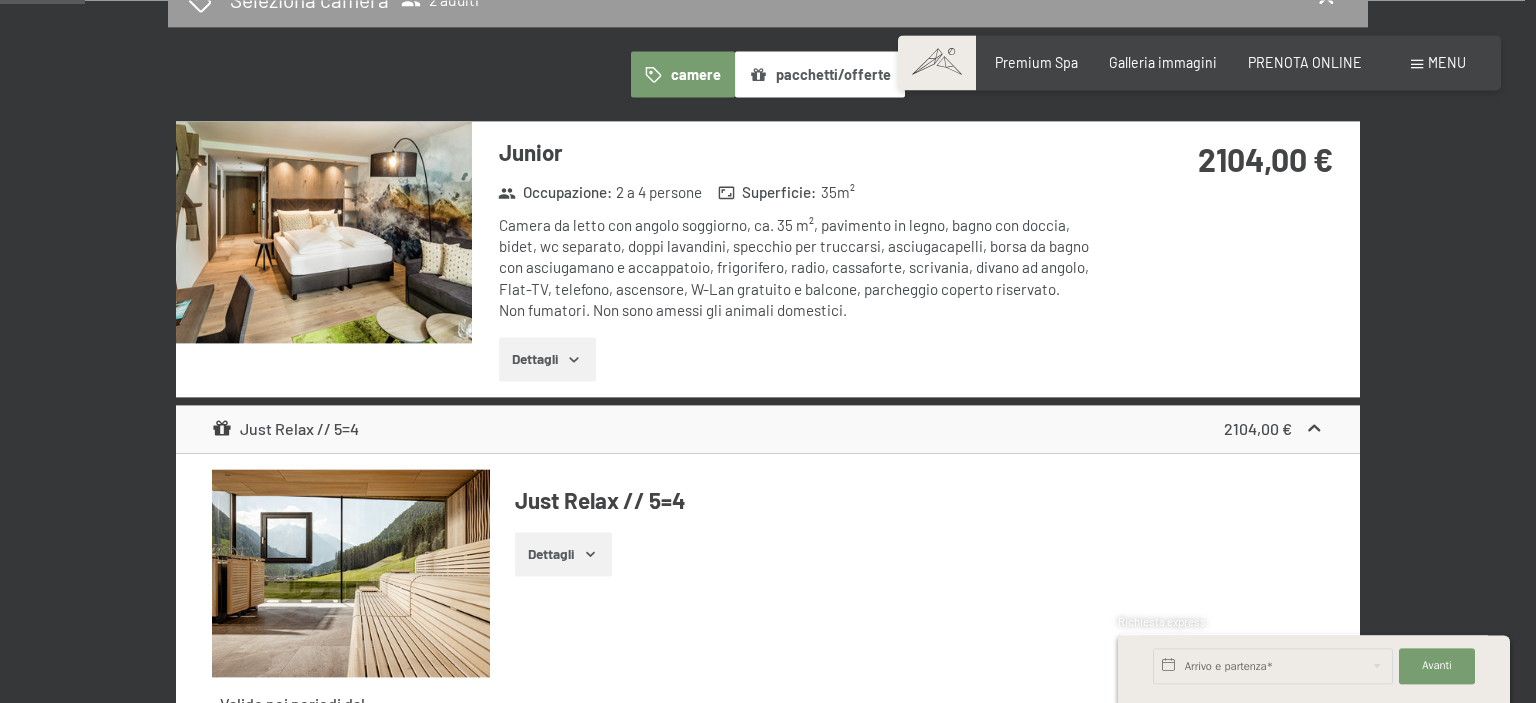 click on "Dettagli" at bounding box center [547, 359] 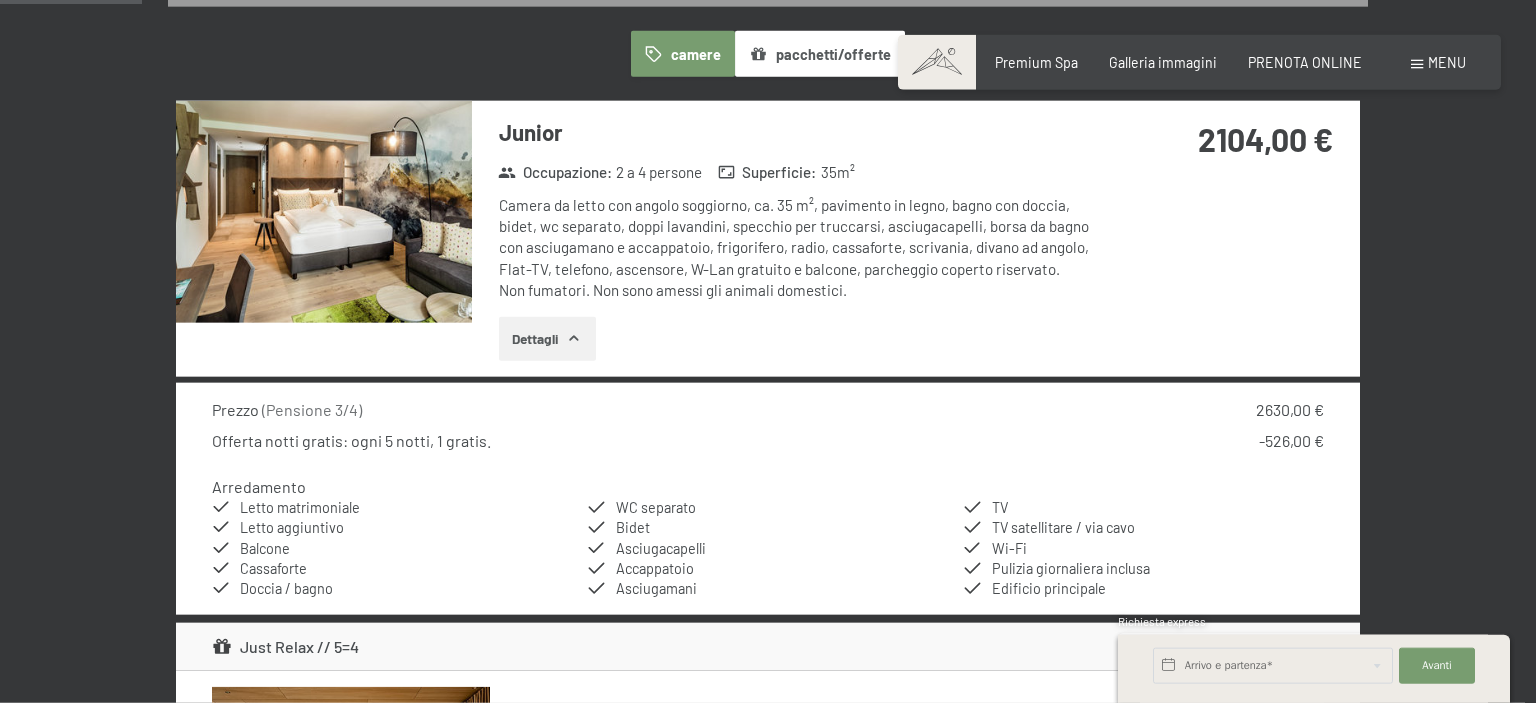scroll, scrollTop: 434, scrollLeft: 0, axis: vertical 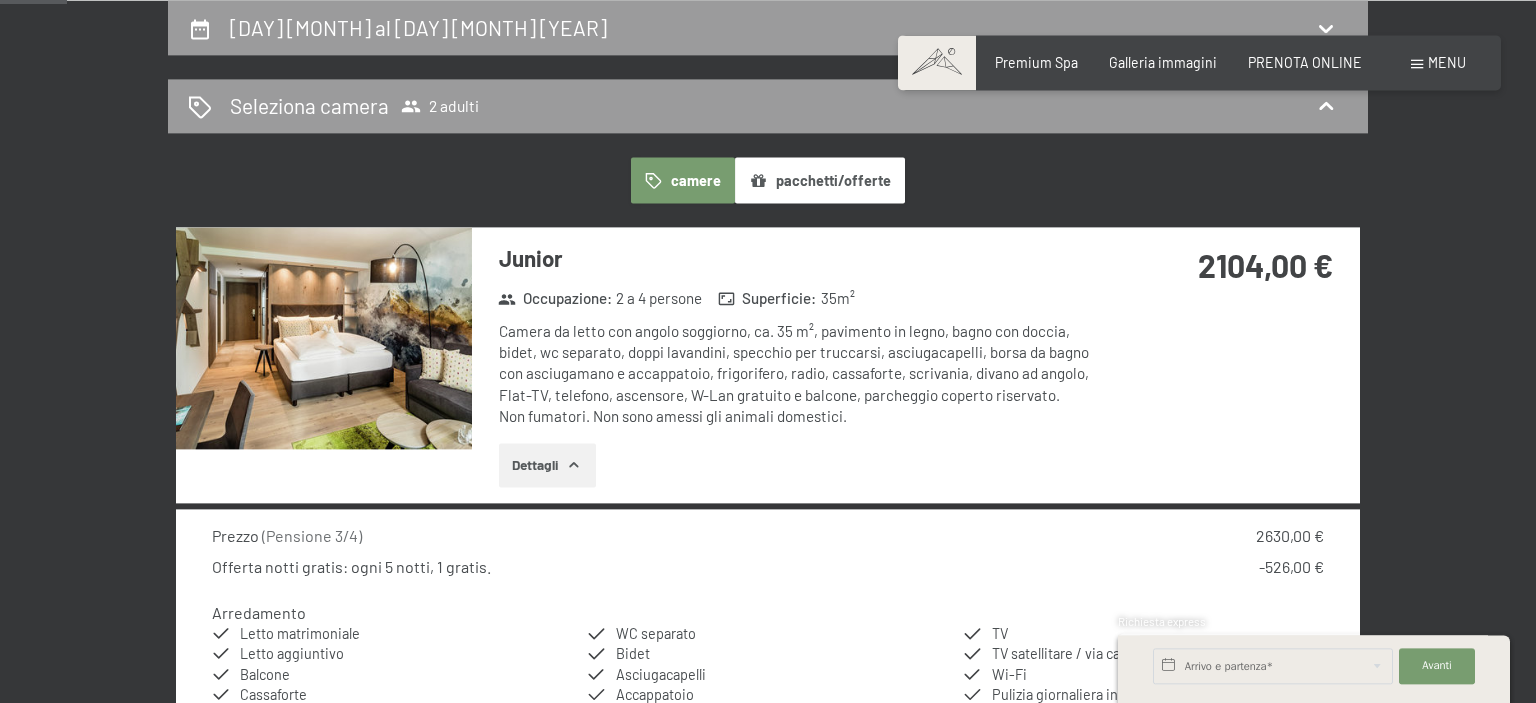 click on "Dettagli" at bounding box center [547, 465] 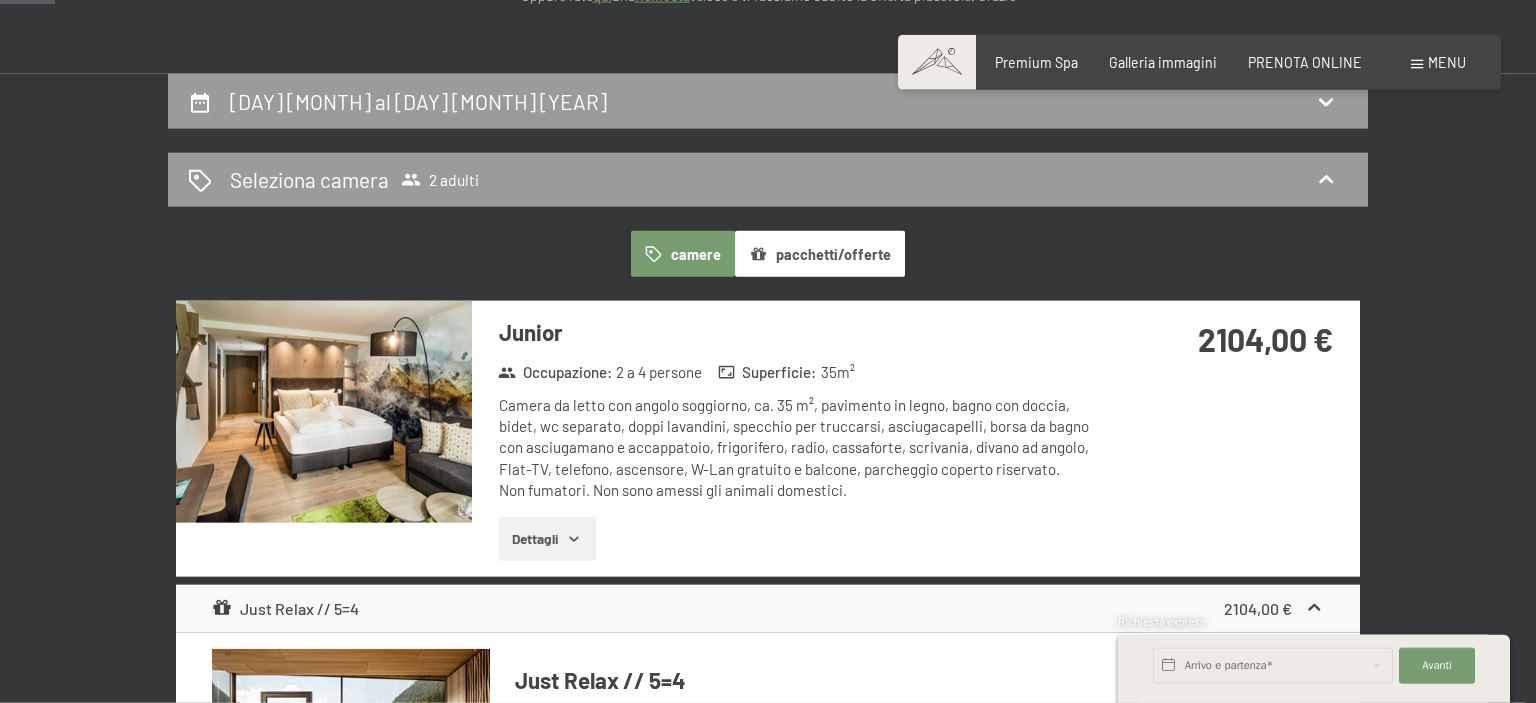 scroll, scrollTop: 328, scrollLeft: 0, axis: vertical 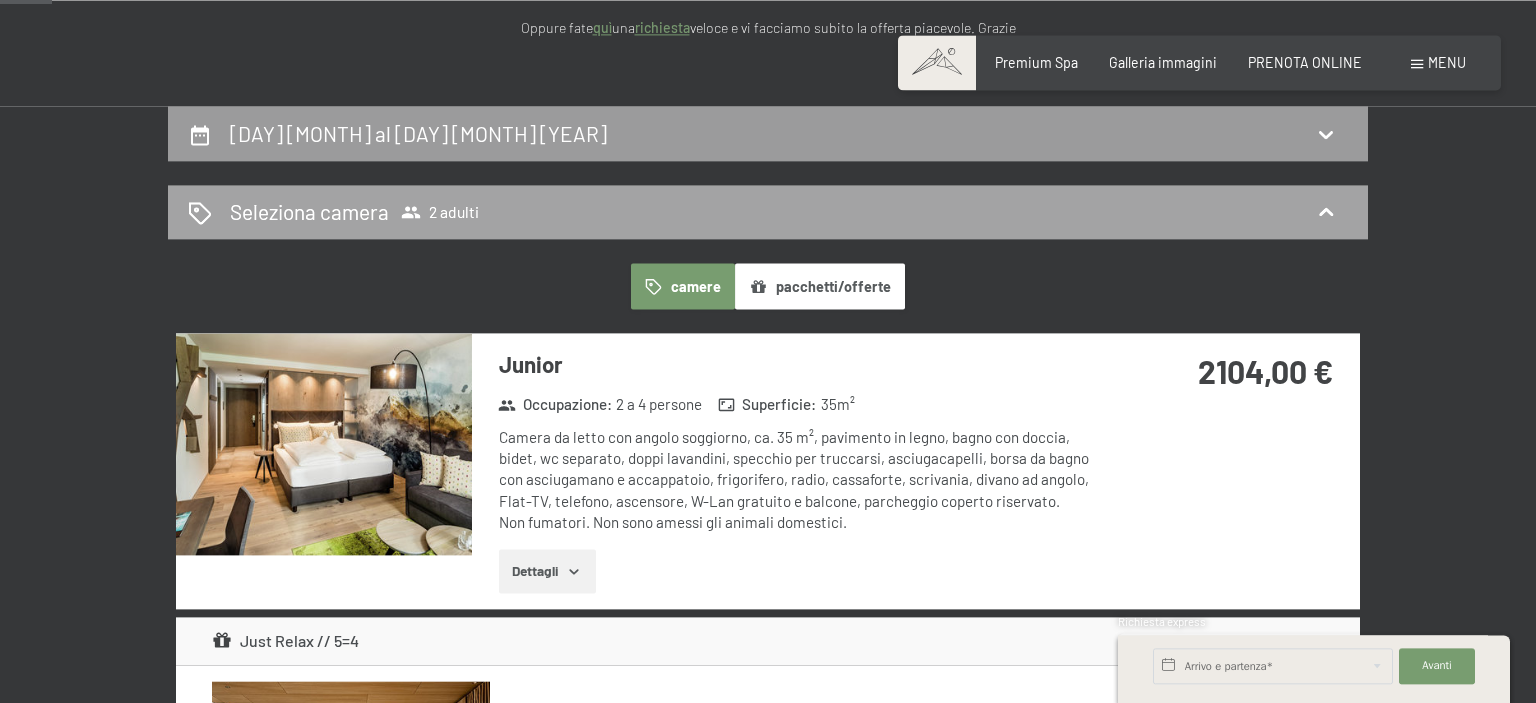click 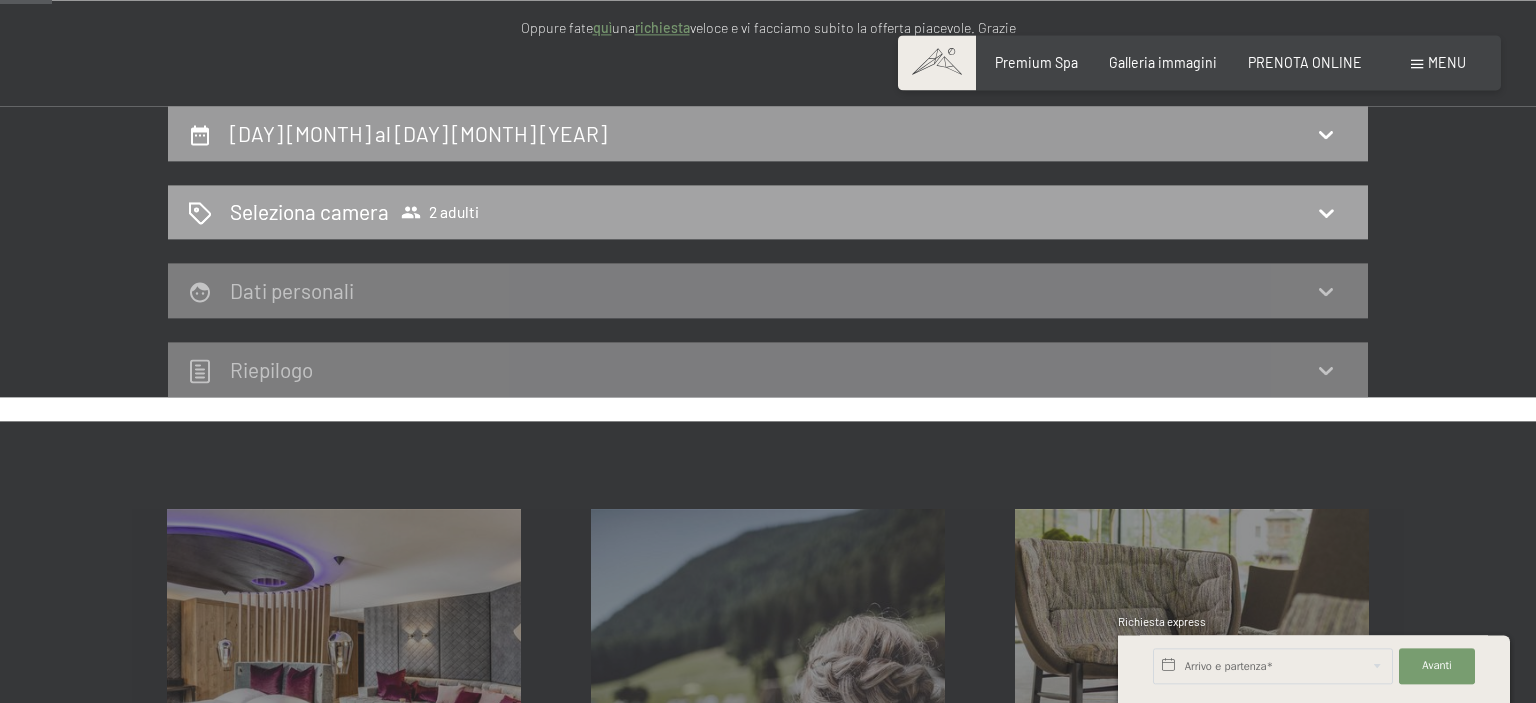 click 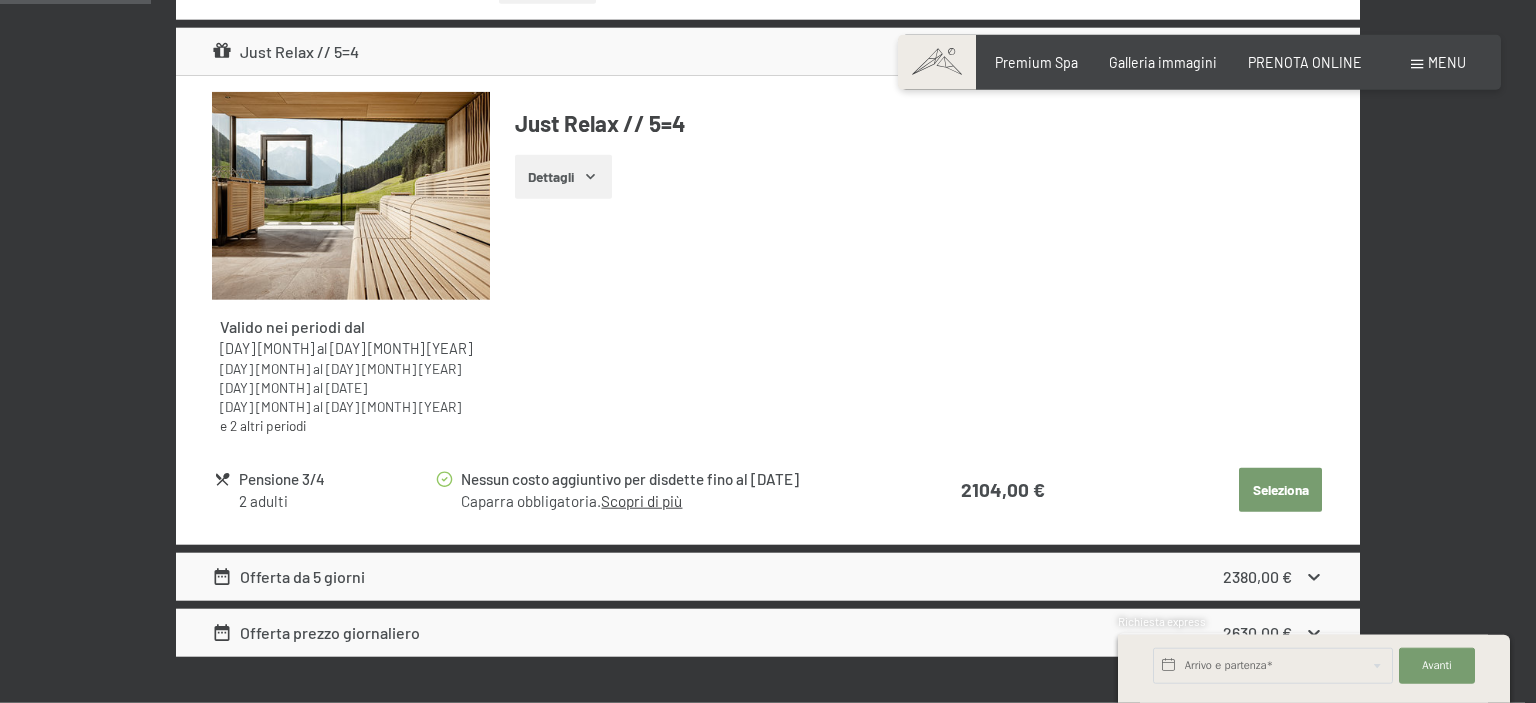 scroll, scrollTop: 962, scrollLeft: 0, axis: vertical 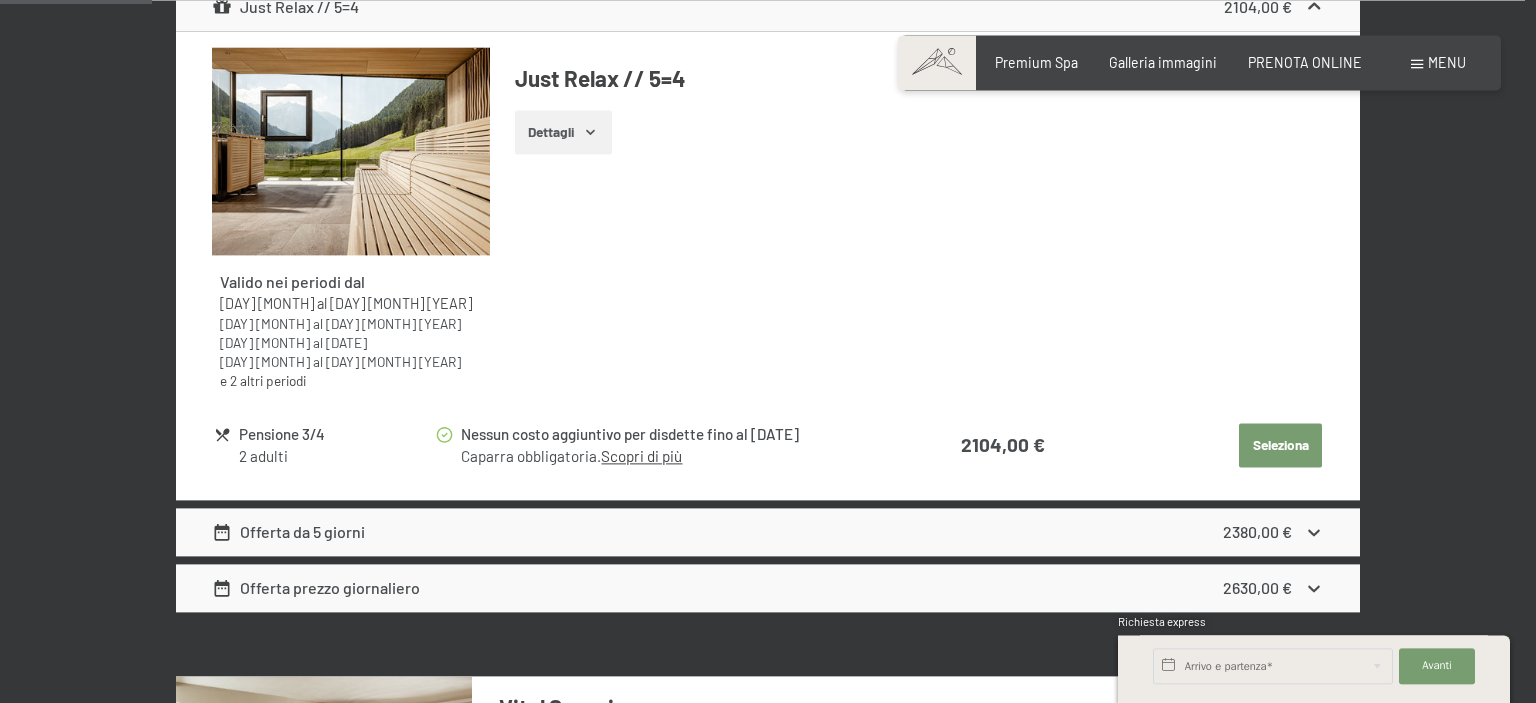 click on "Seleziona" at bounding box center [1280, 445] 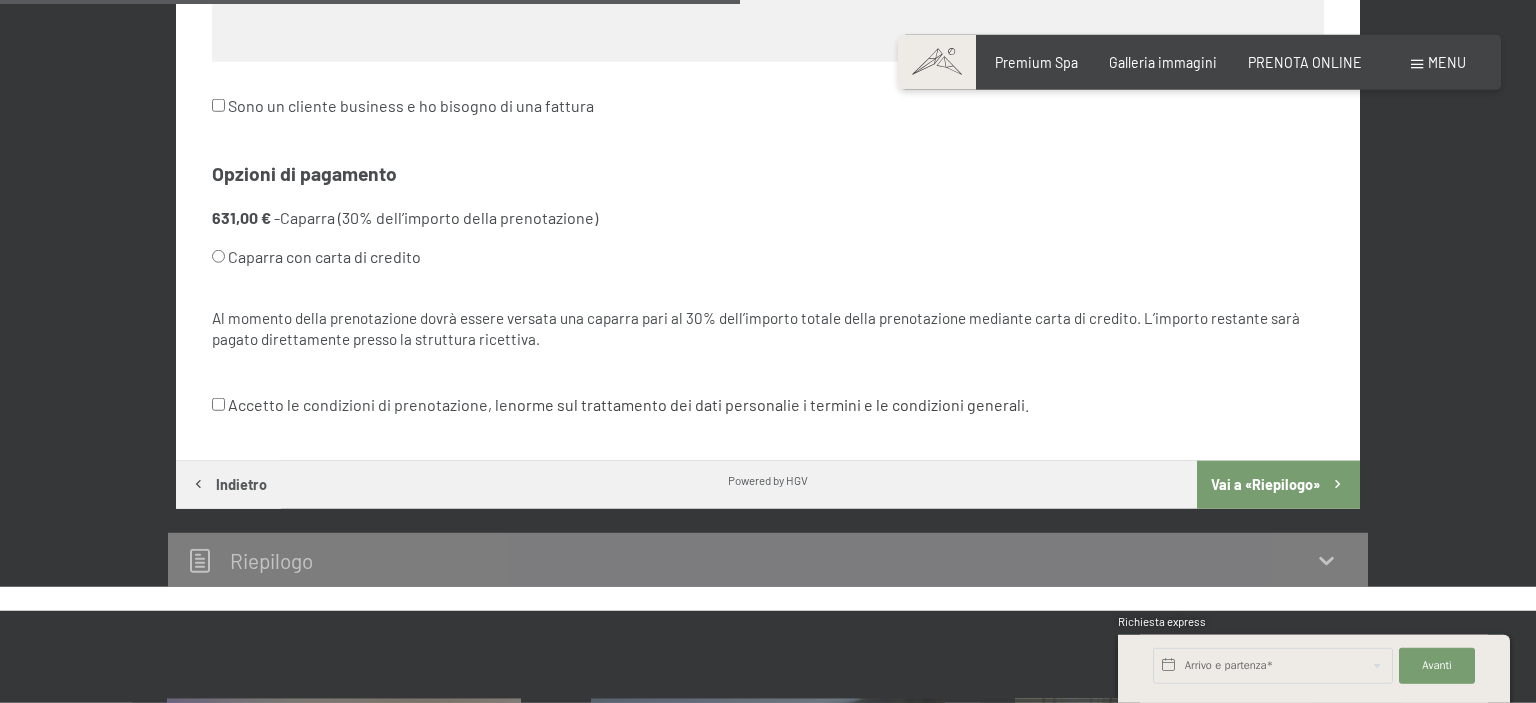 scroll, scrollTop: 1052, scrollLeft: 0, axis: vertical 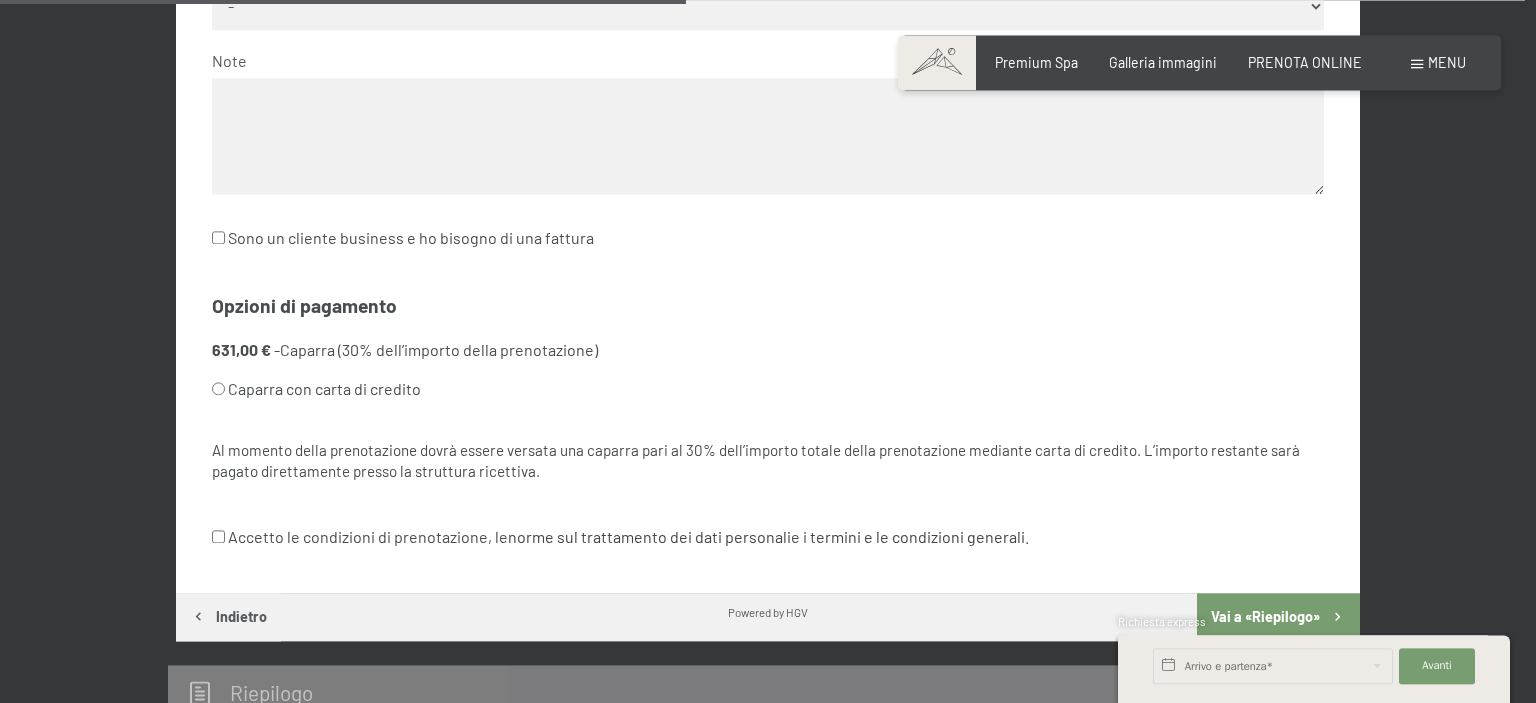 click on "Accetto le condizioni di prenotazione, le  norme sul trattamento dei dati personali  e i   termini e le condizioni generali ." at bounding box center [218, 536] 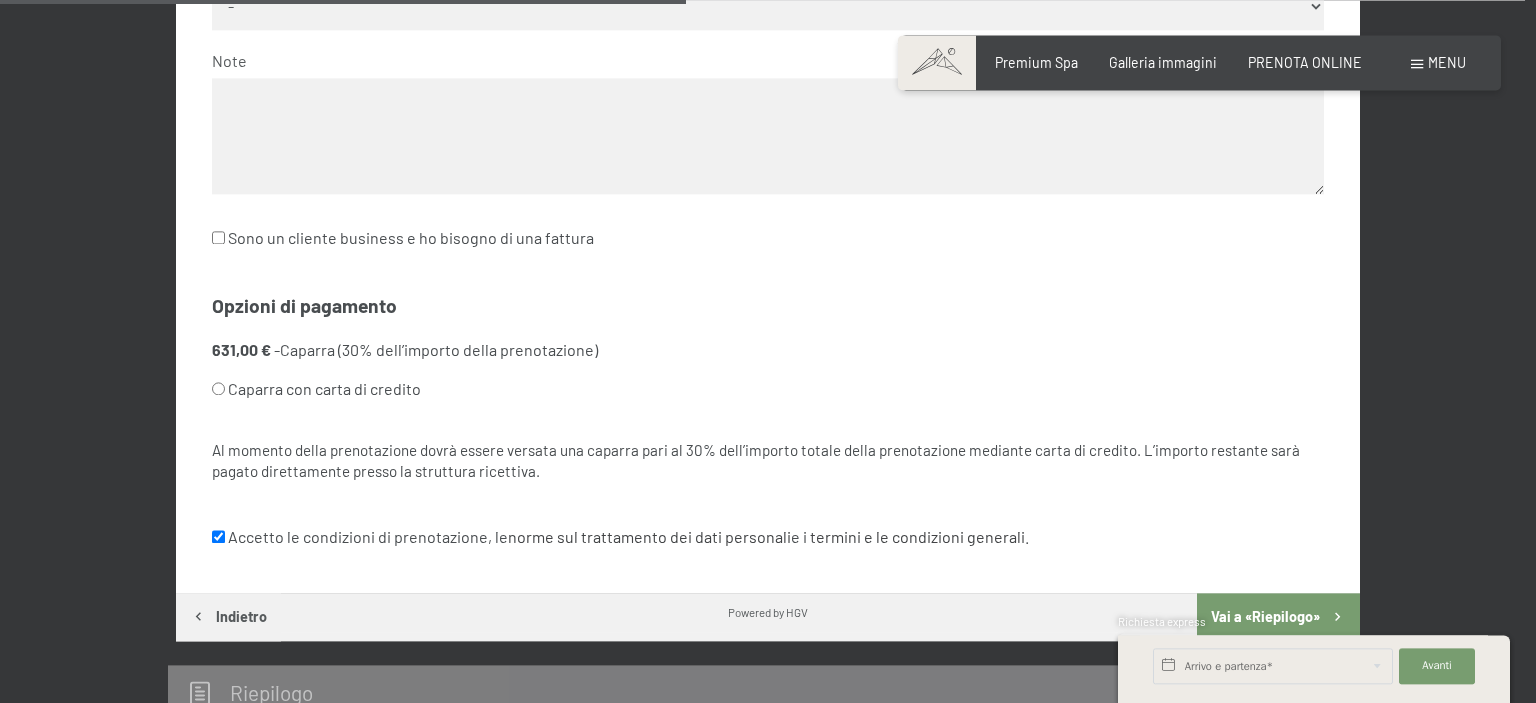 checkbox on "true" 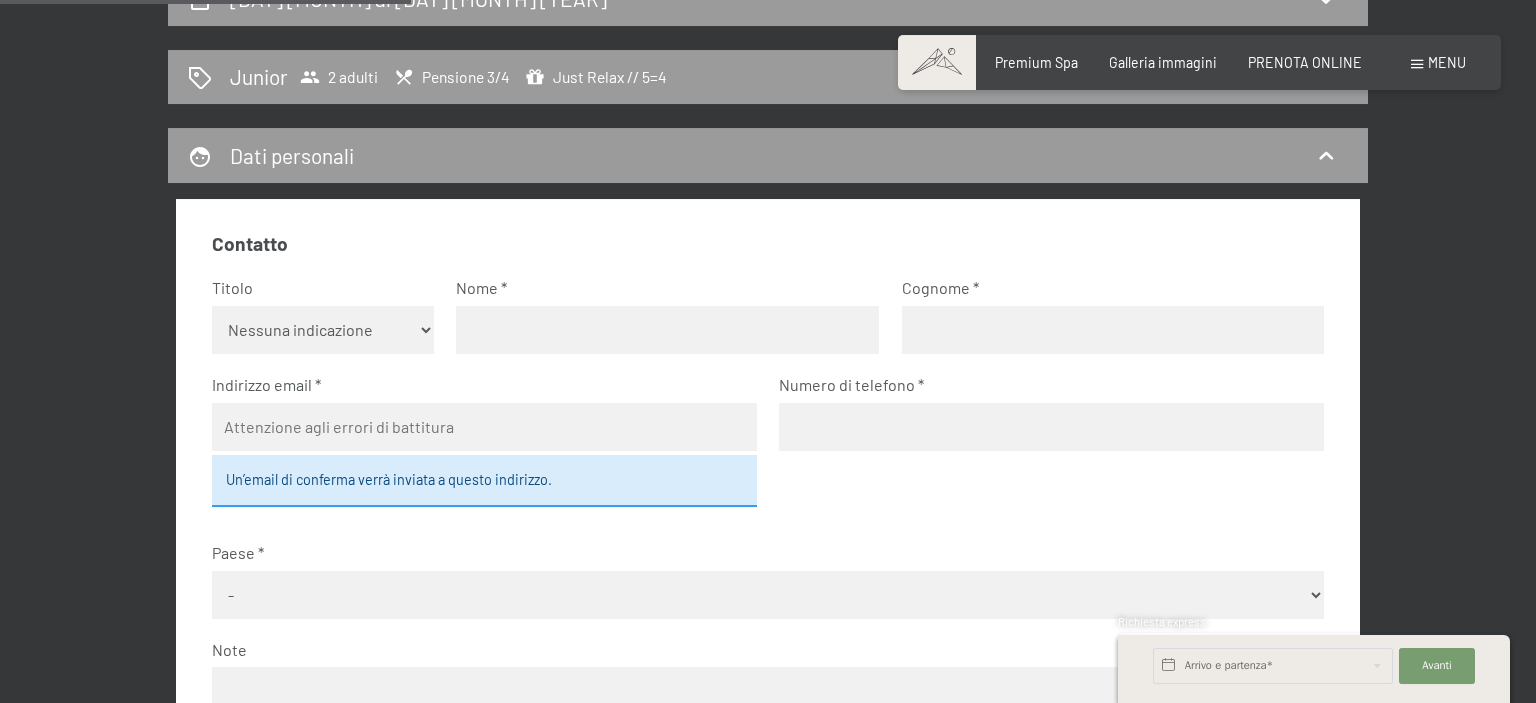 scroll, scrollTop: 313, scrollLeft: 0, axis: vertical 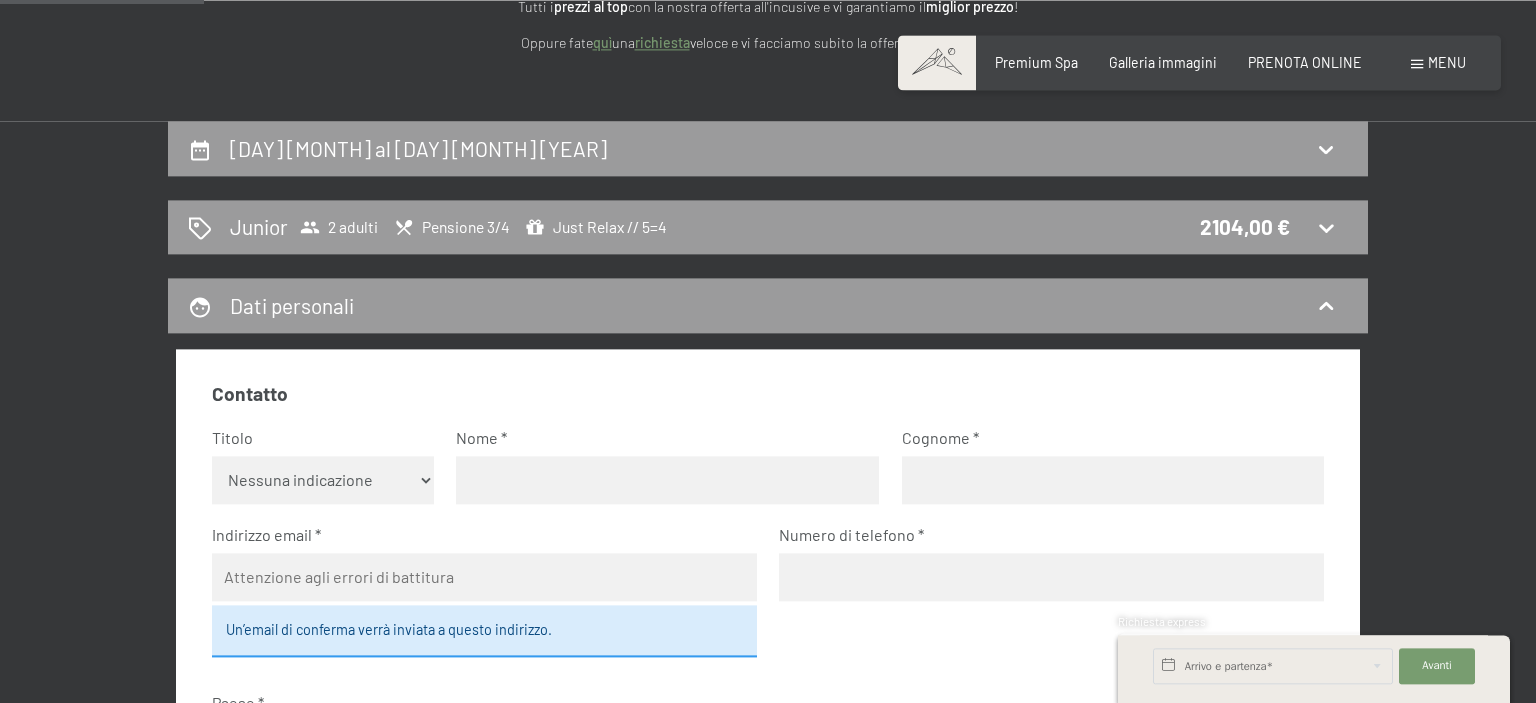 click on "Nessuna indicazione Sig.ra Sig." at bounding box center (323, 480) 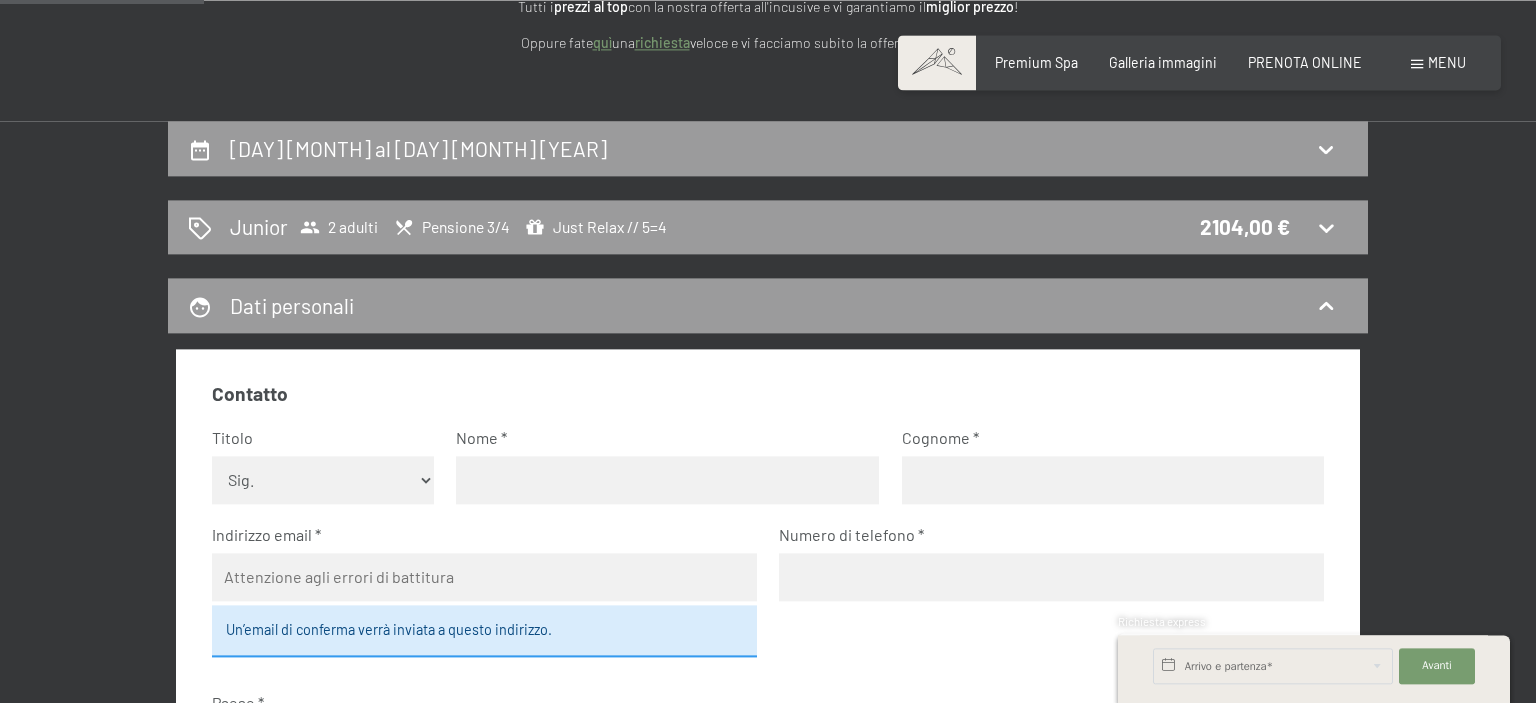 click on "Sig." at bounding box center (0, 0) 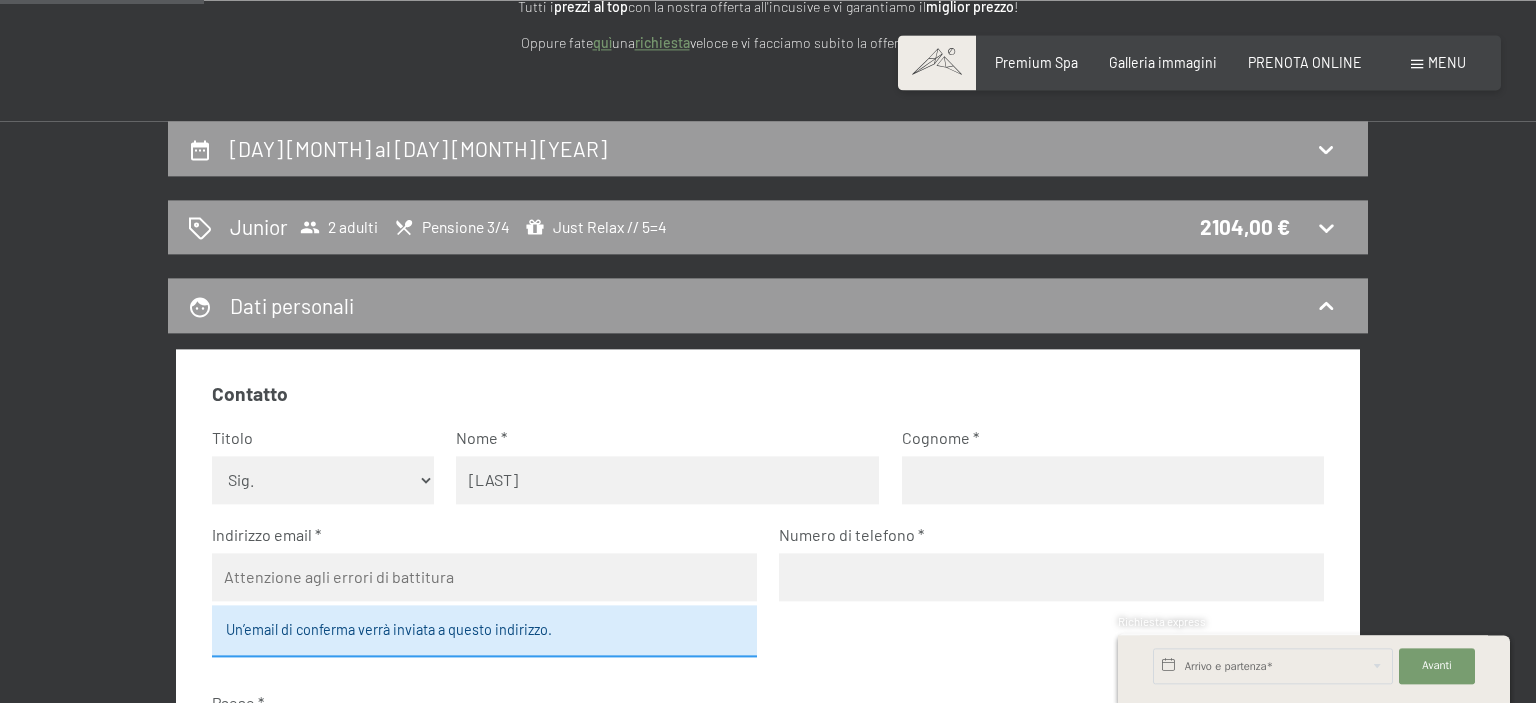 type on "[LAST]" 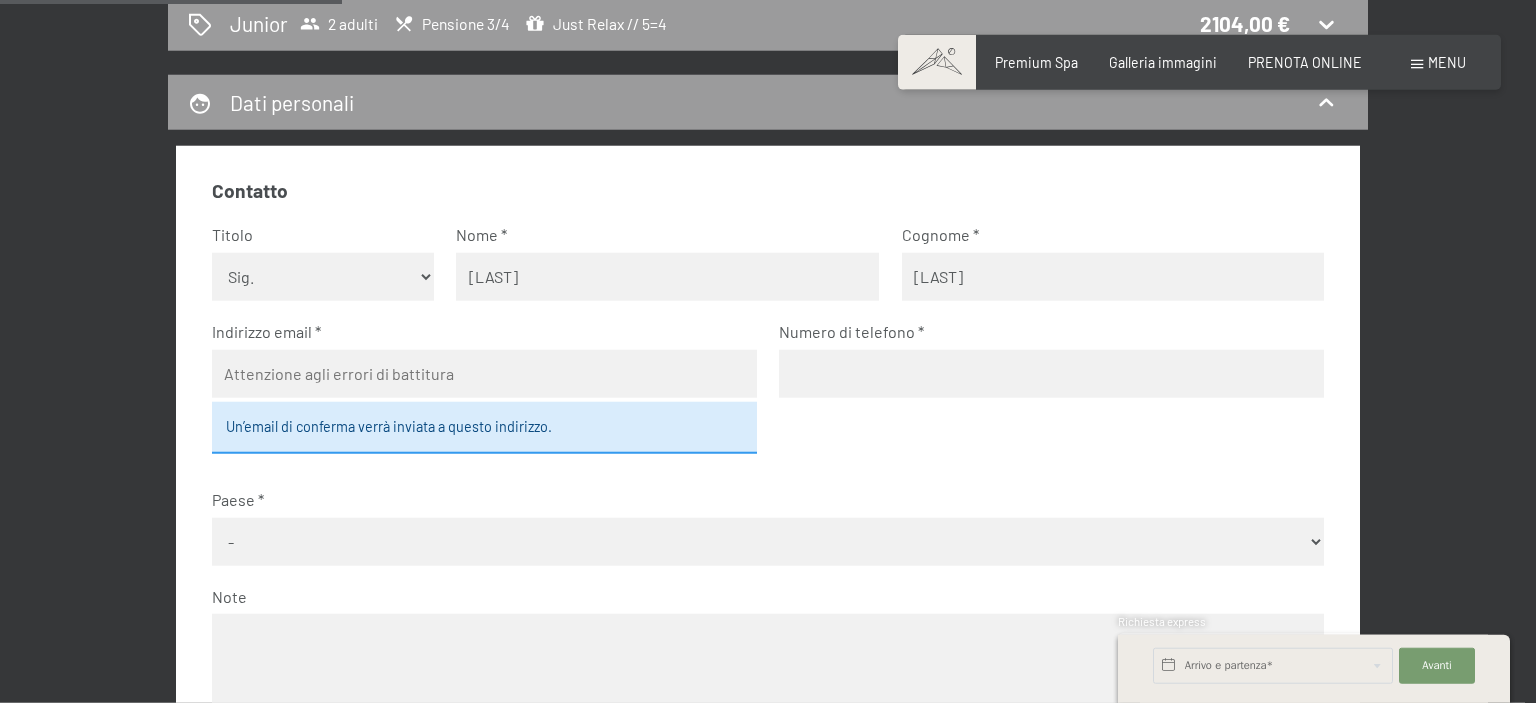scroll, scrollTop: 524, scrollLeft: 0, axis: vertical 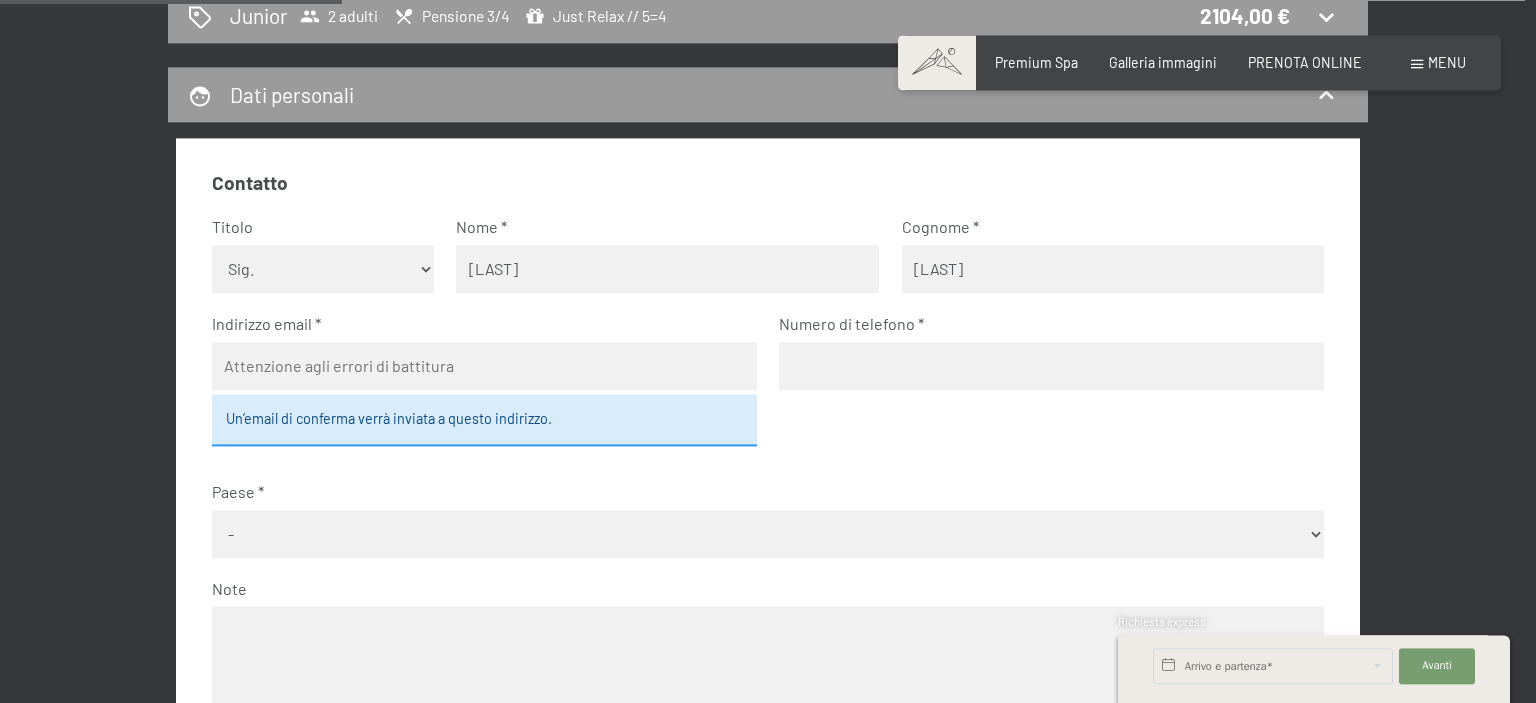 type on "[LAST]" 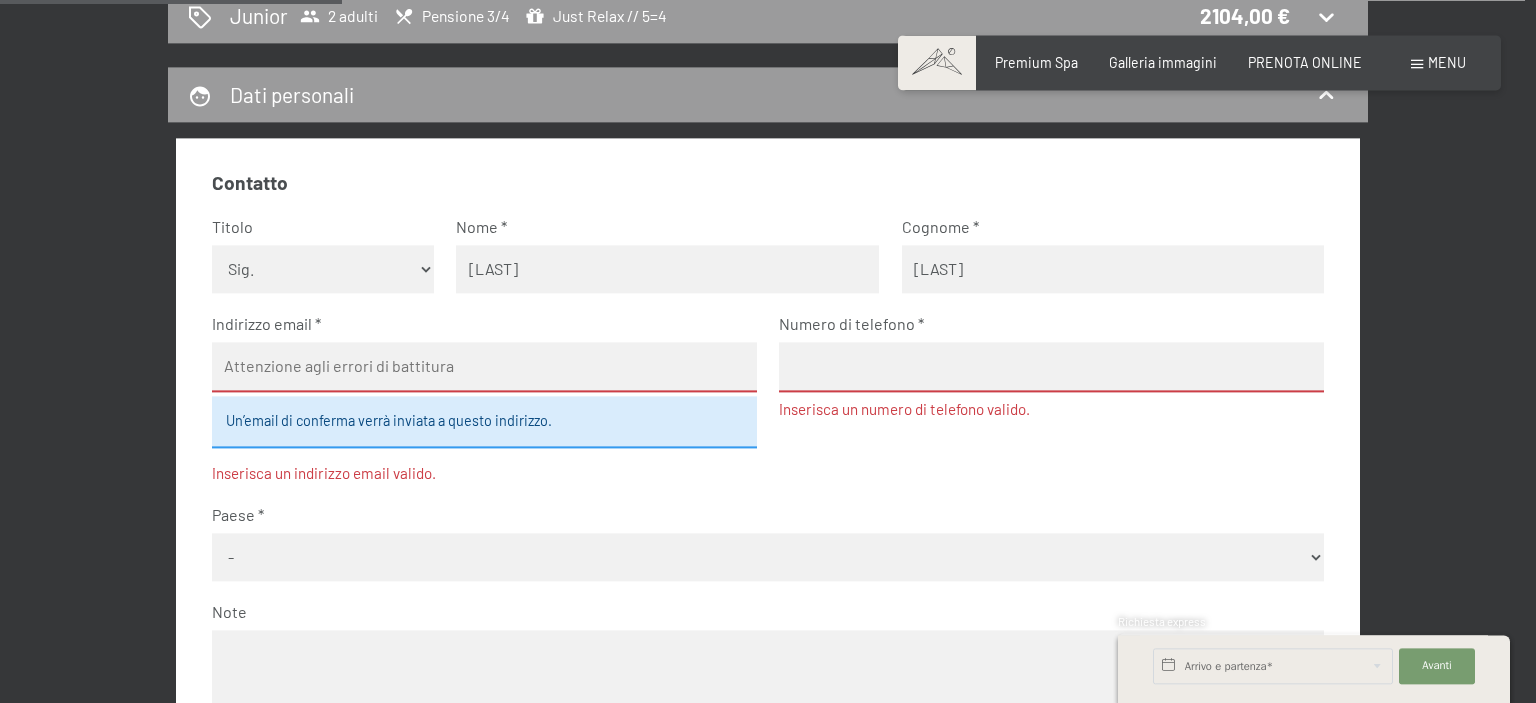 click at bounding box center (1051, 367) 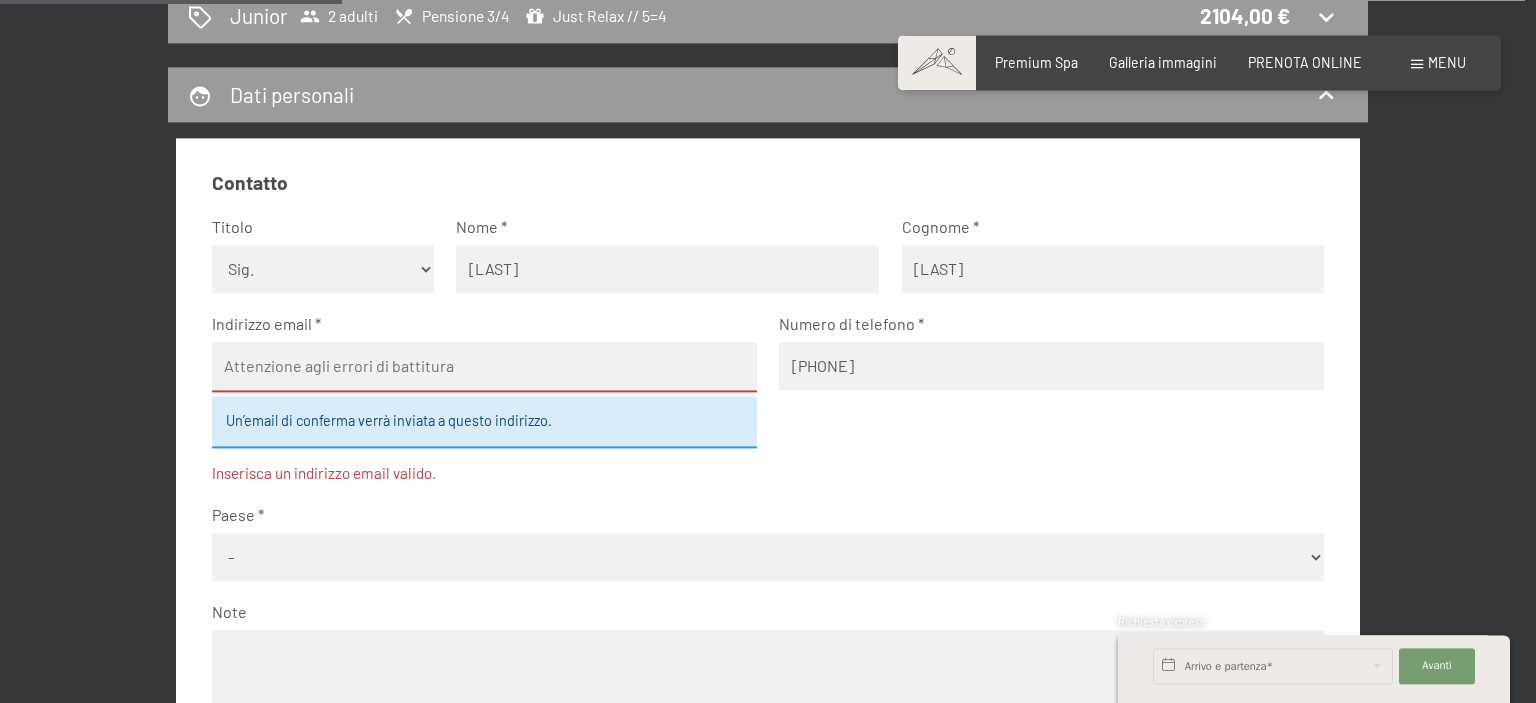 type on "[PHONE]" 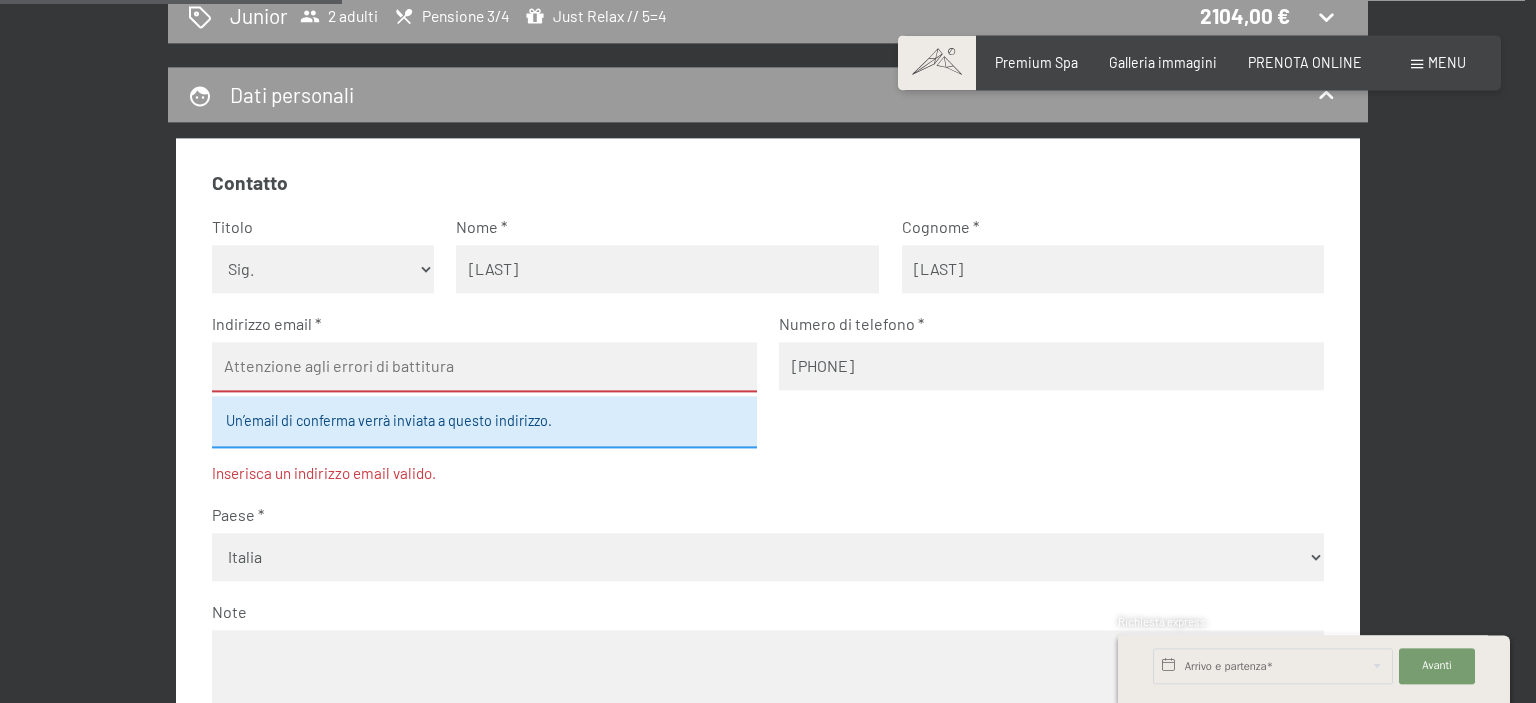 click on "Italia" at bounding box center (0, 0) 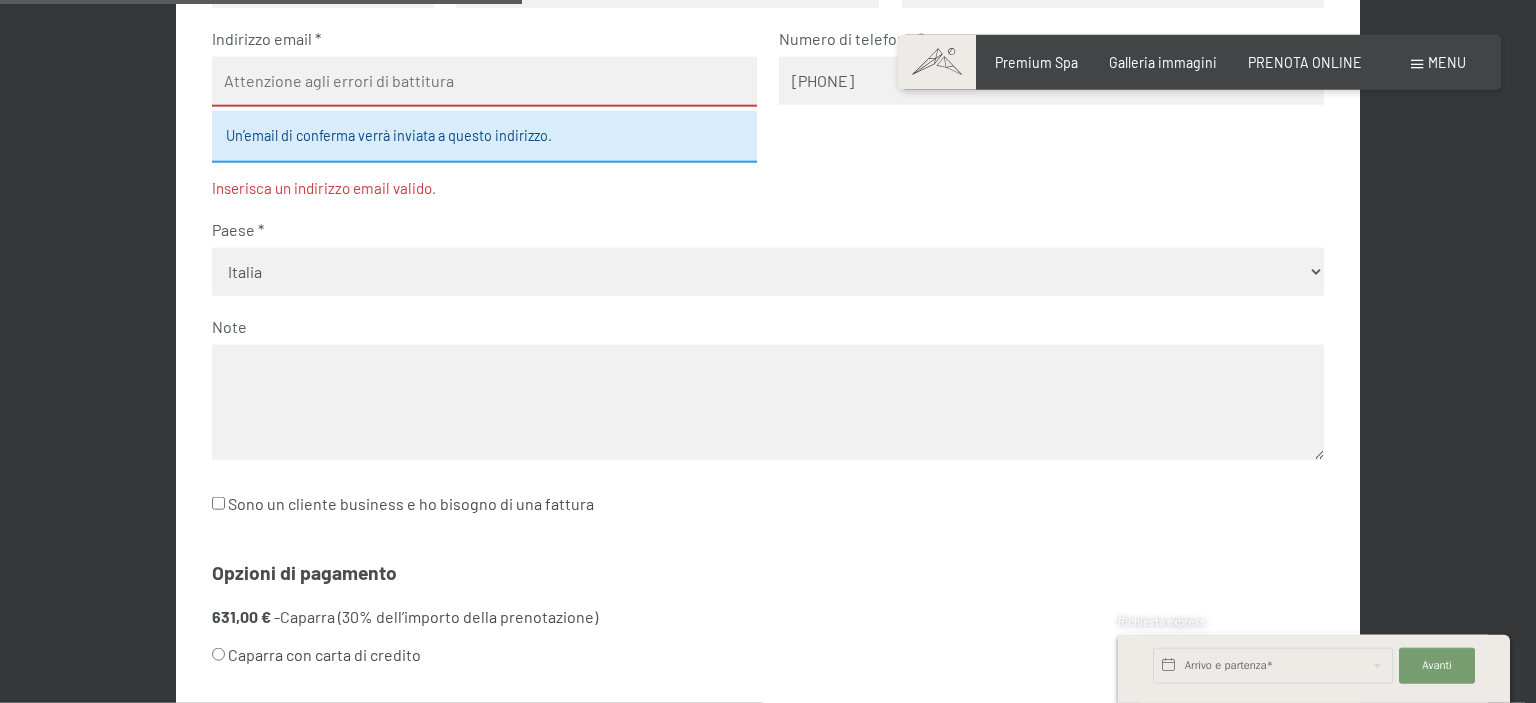 scroll, scrollTop: 841, scrollLeft: 0, axis: vertical 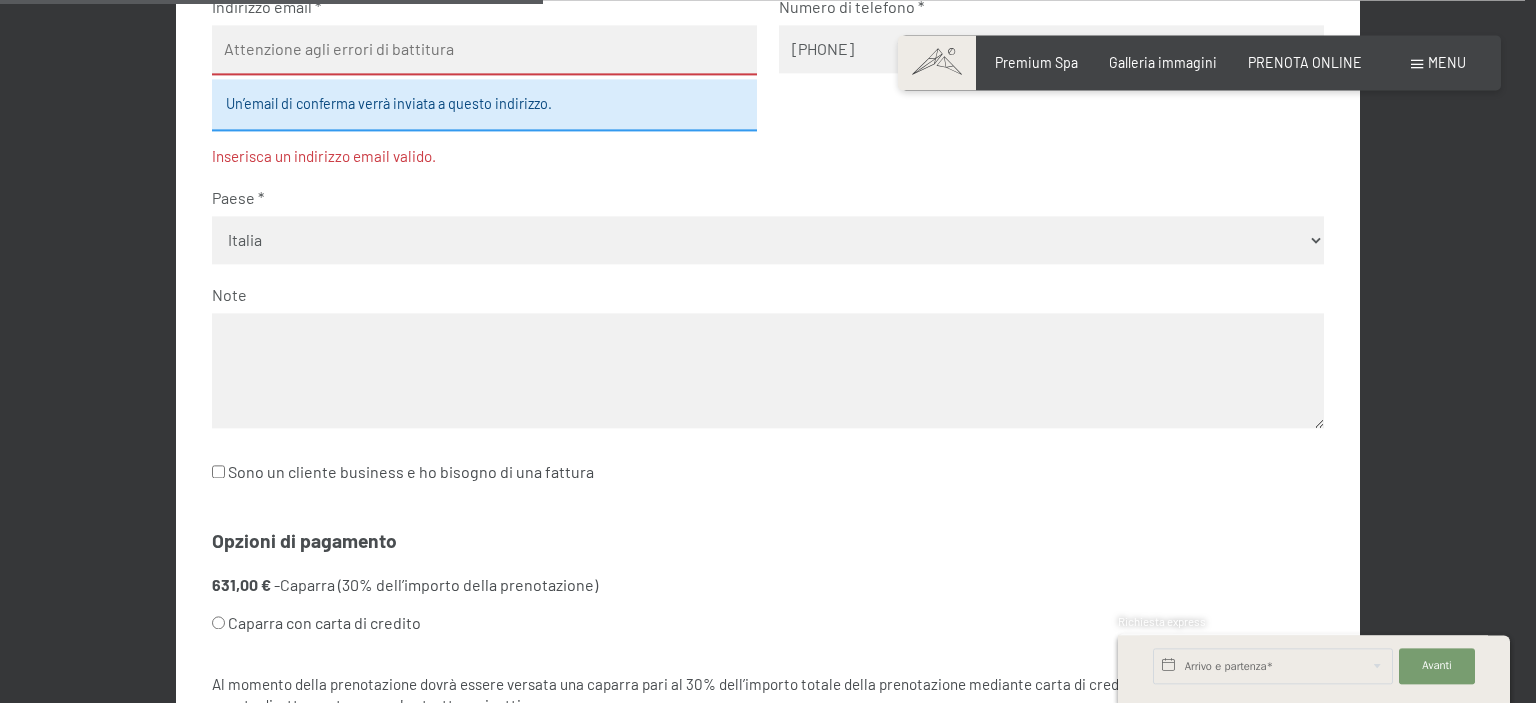 click at bounding box center [768, 370] 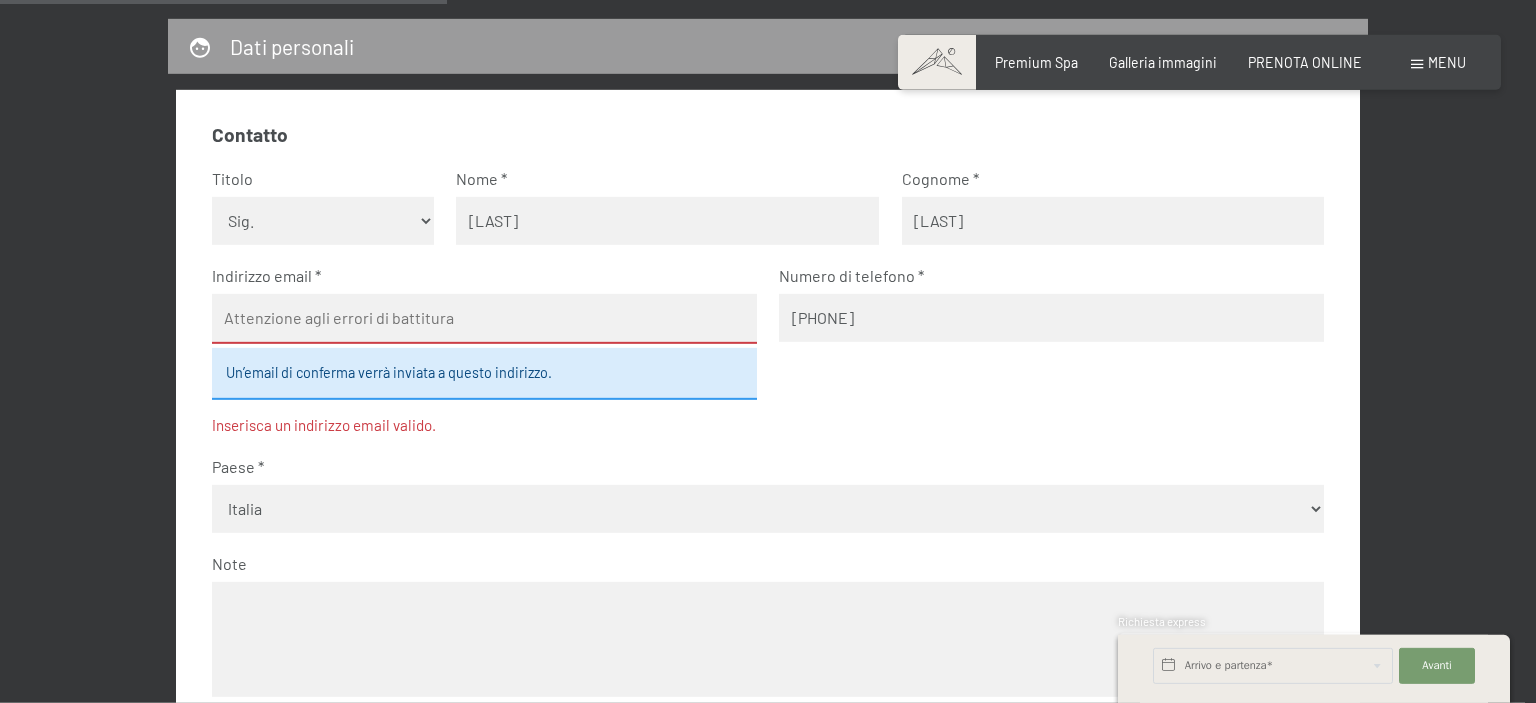 scroll, scrollTop: 524, scrollLeft: 0, axis: vertical 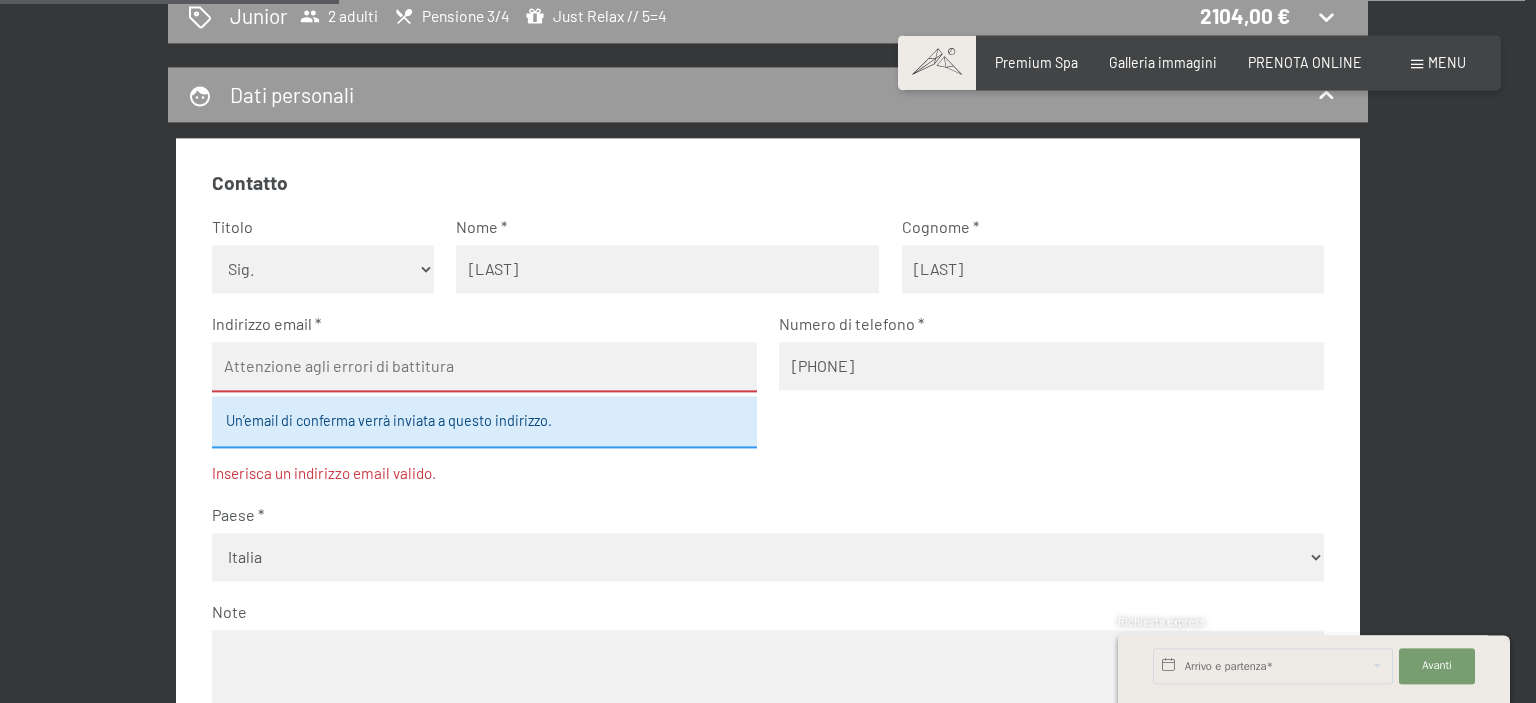 click at bounding box center [484, 367] 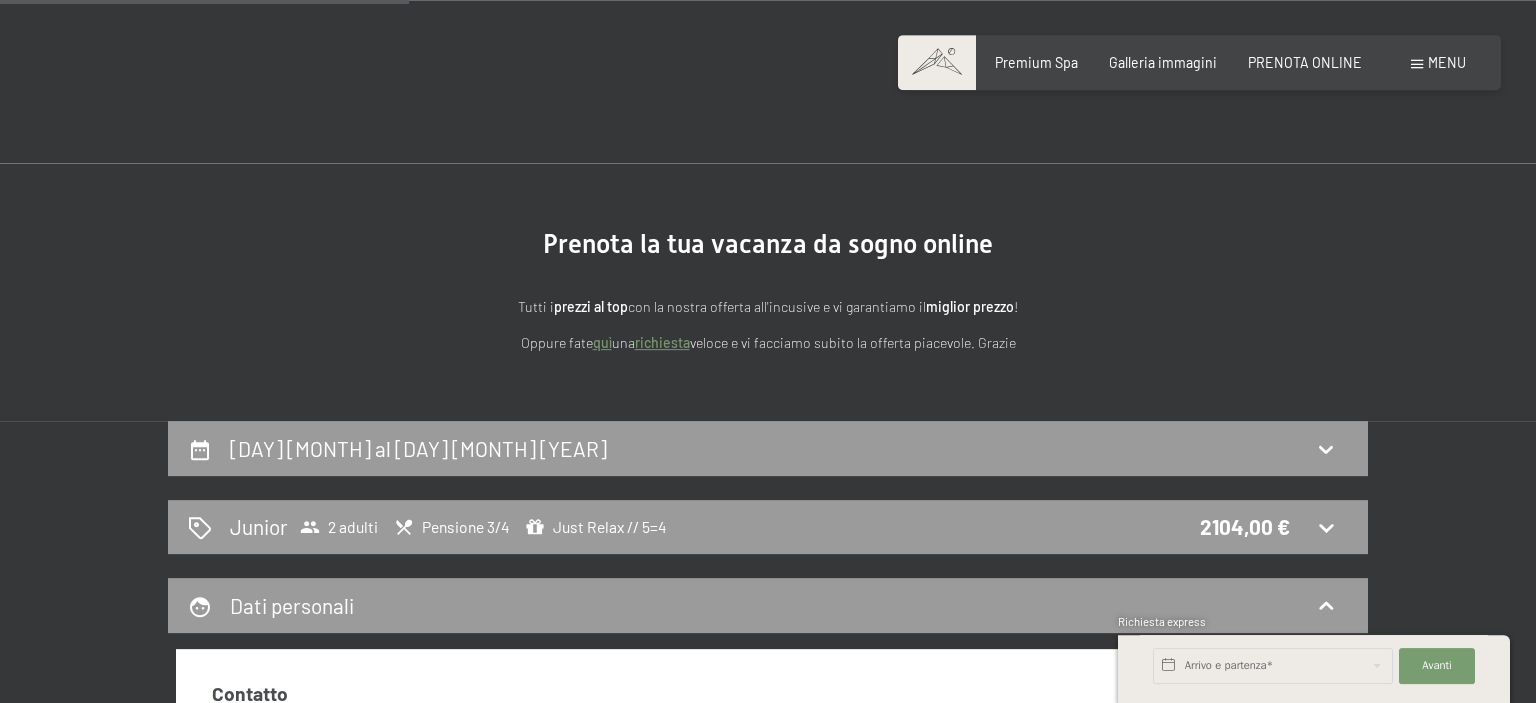 scroll, scrollTop: 0, scrollLeft: 0, axis: both 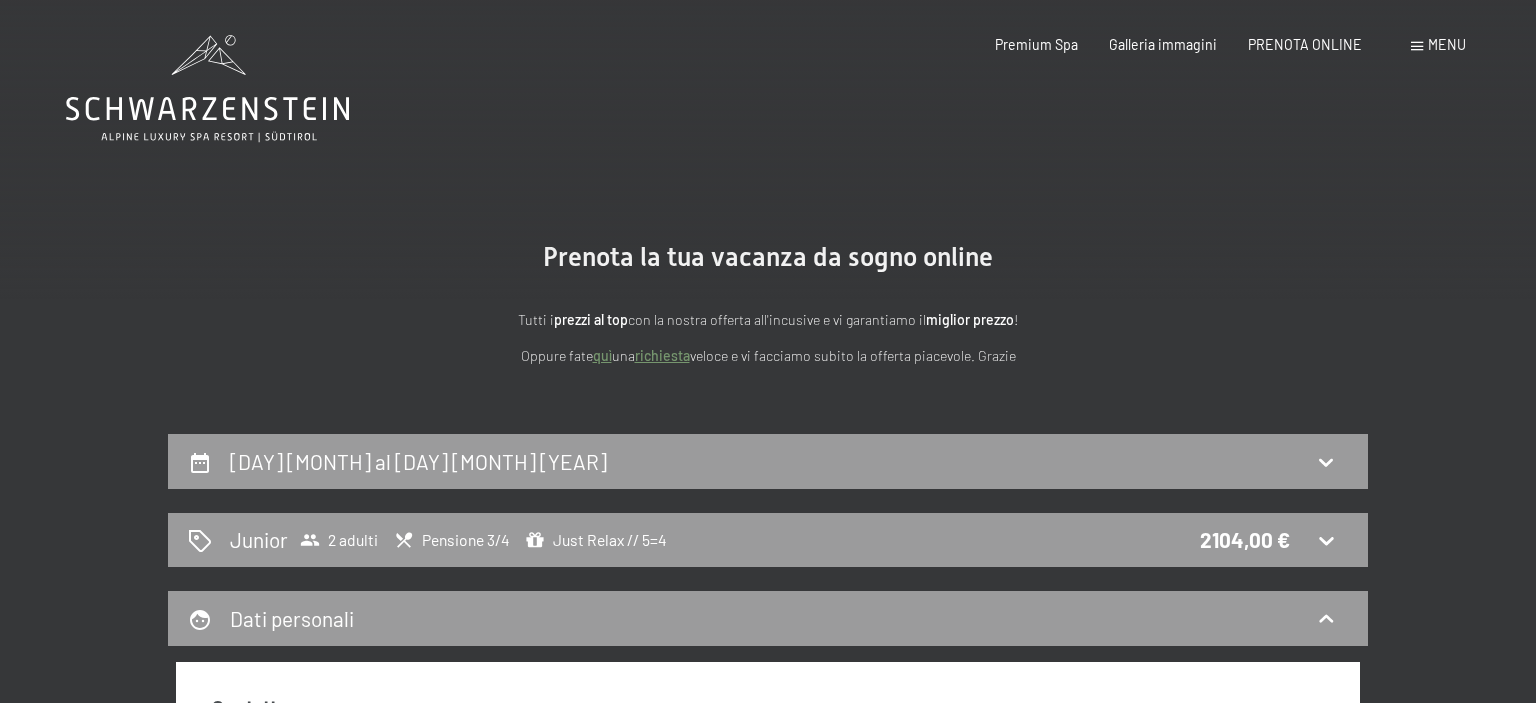 type on "FA" 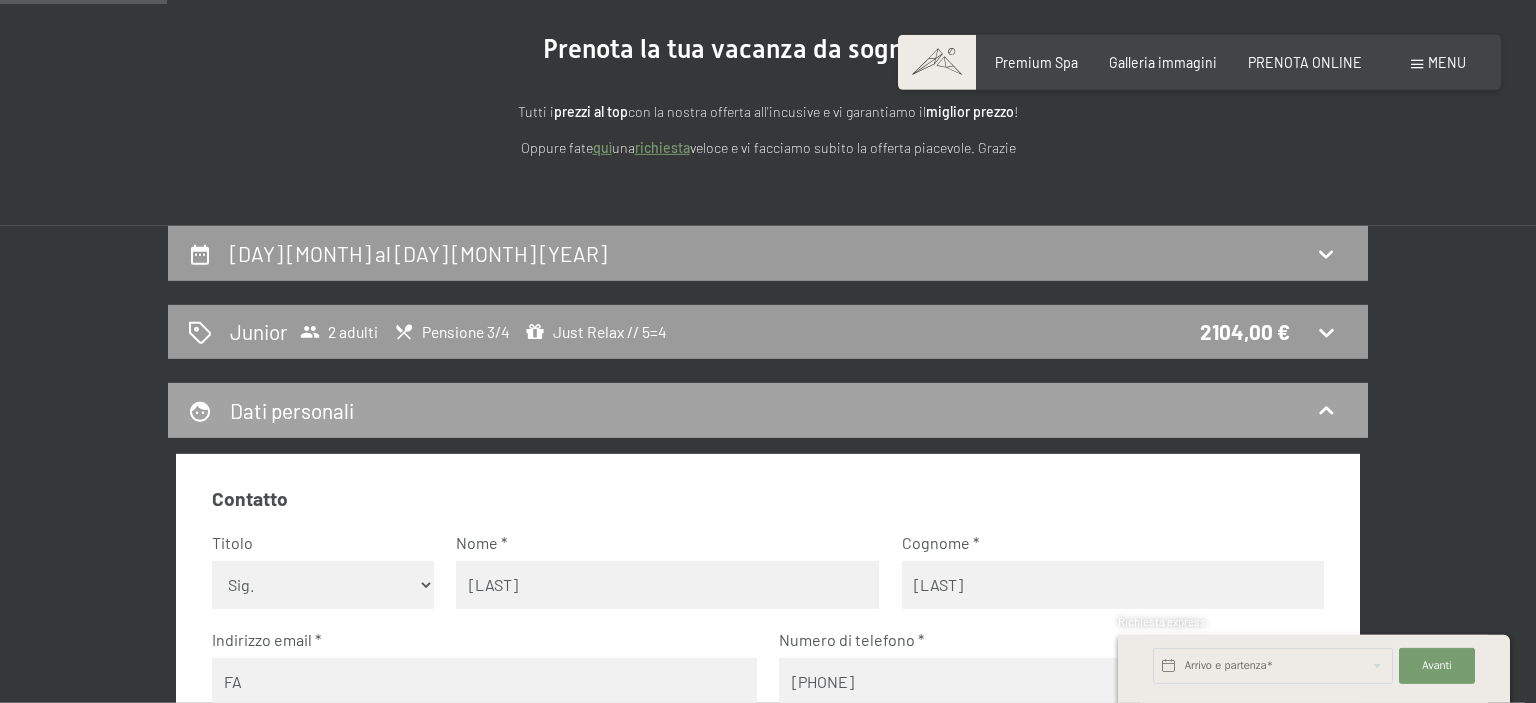 scroll, scrollTop: 0, scrollLeft: 0, axis: both 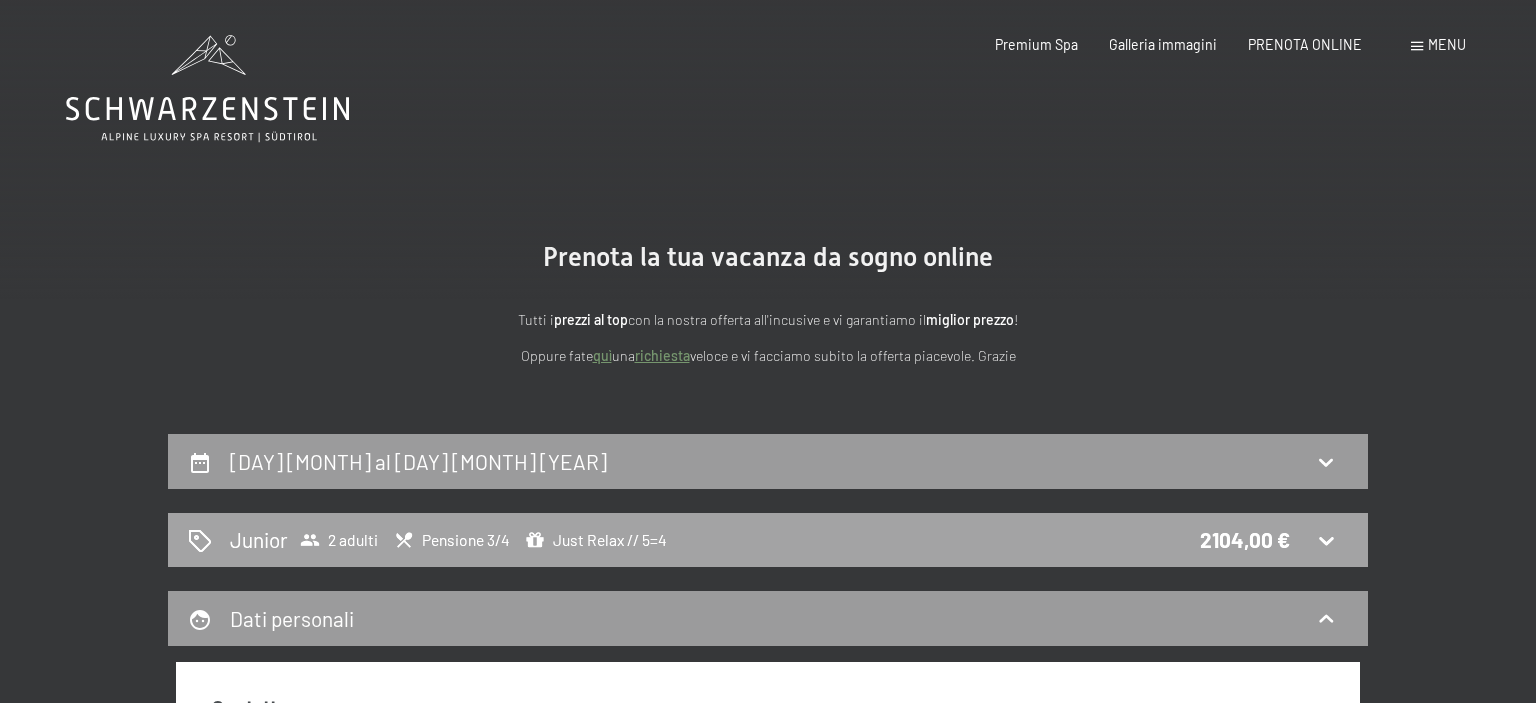 click 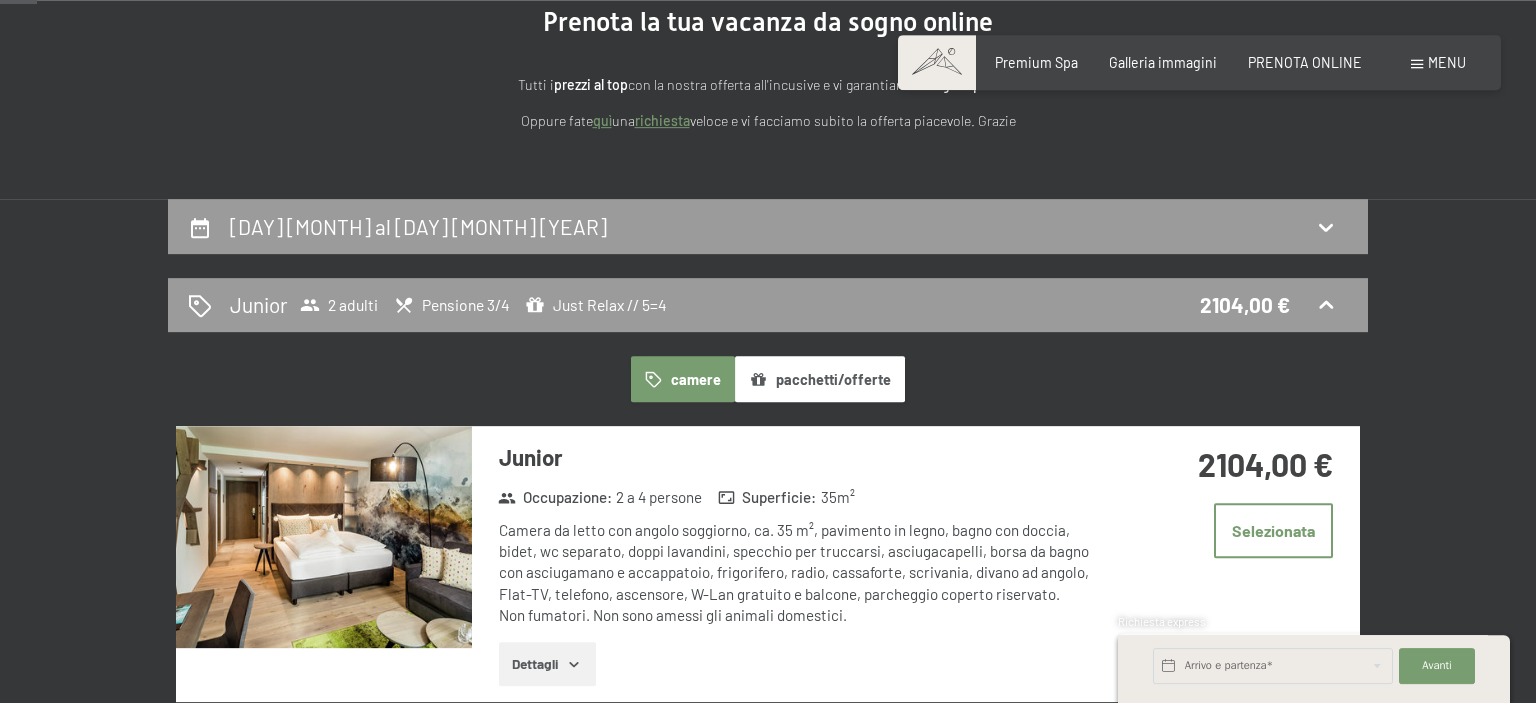 scroll, scrollTop: 117, scrollLeft: 0, axis: vertical 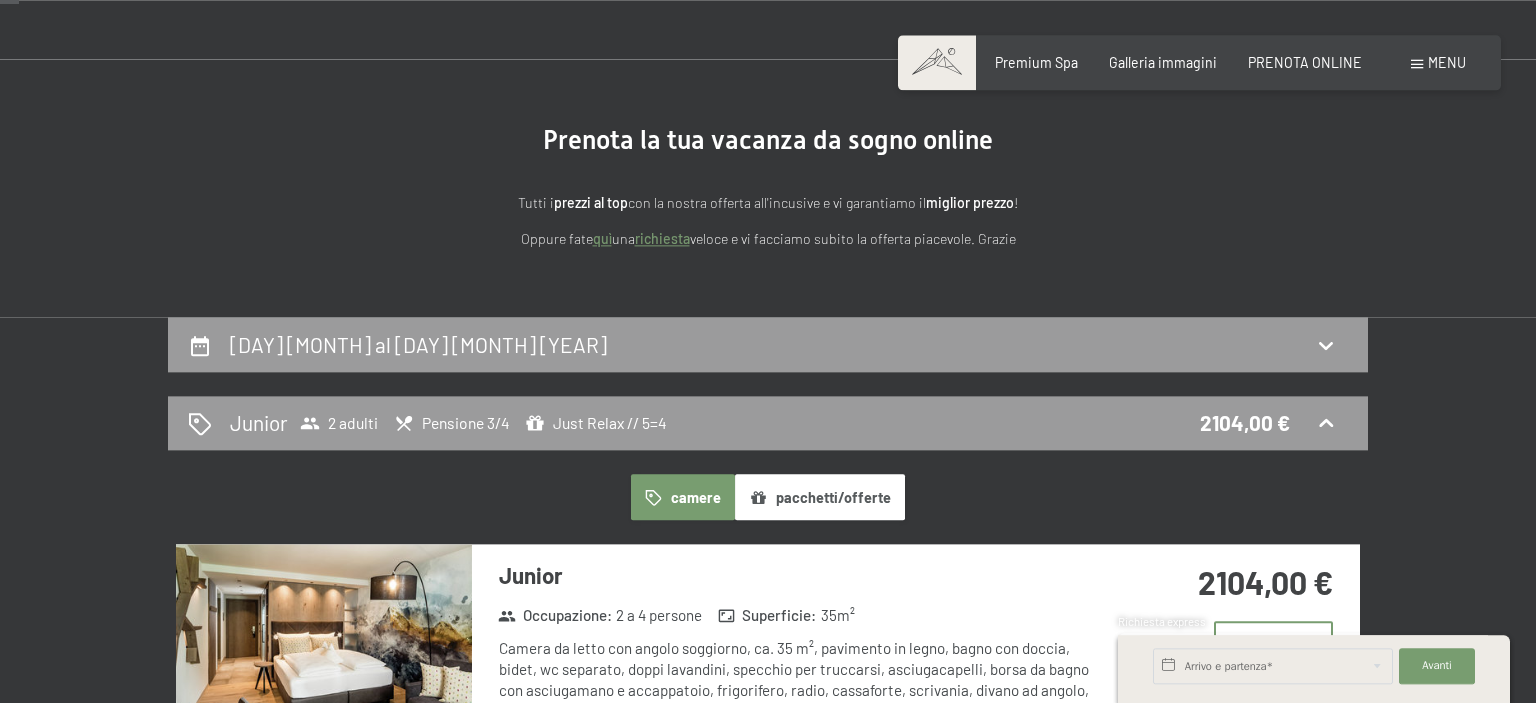 click on "pacchetti/offerte" at bounding box center (820, 497) 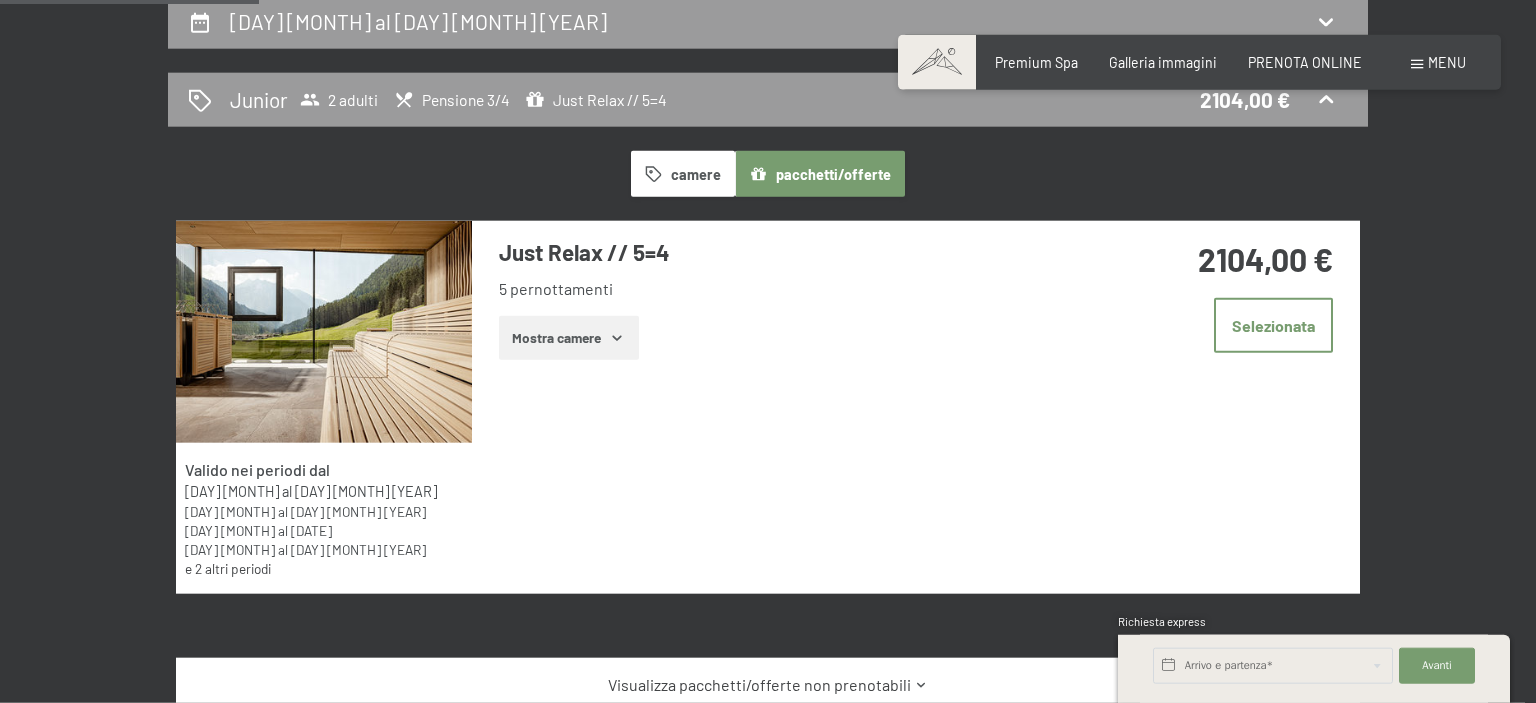 scroll, scrollTop: 540, scrollLeft: 0, axis: vertical 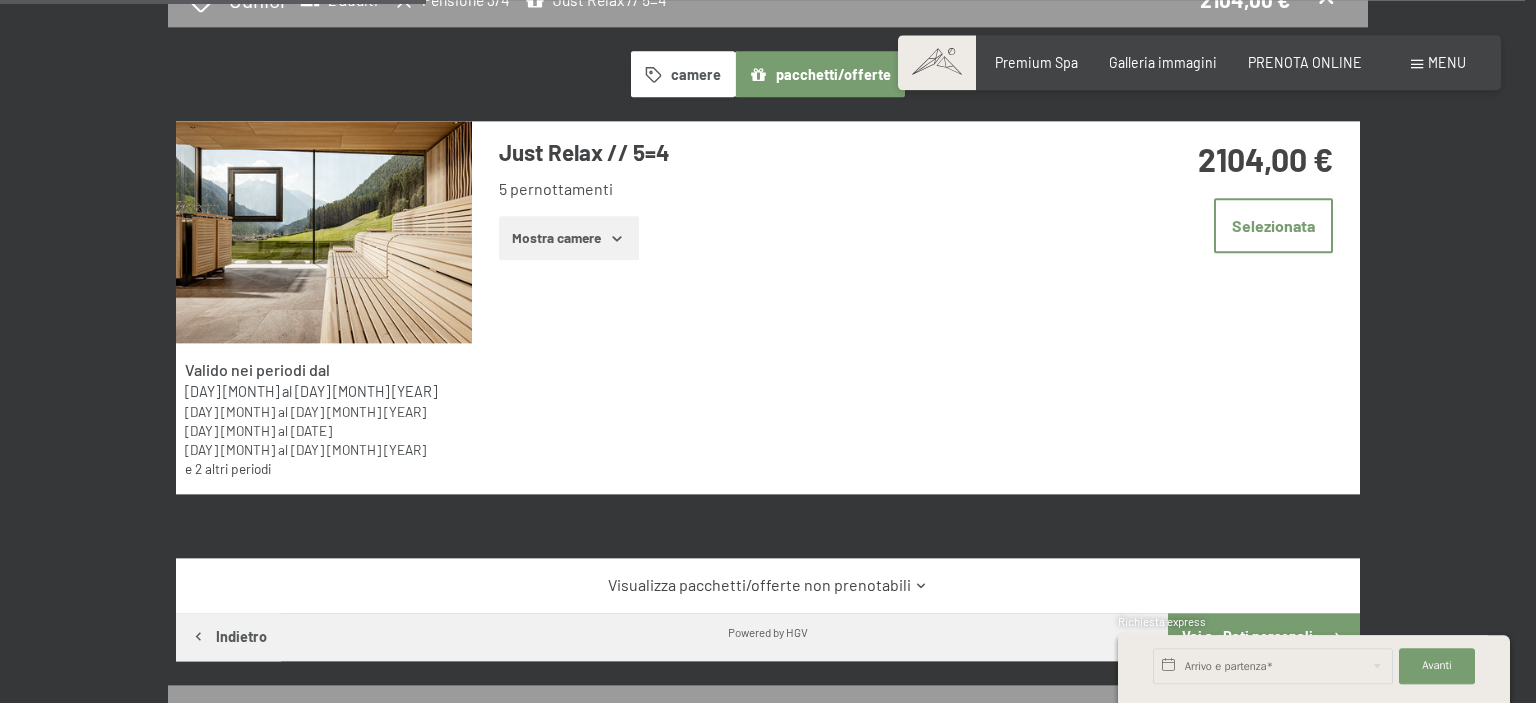 click on "Mostra camere" at bounding box center (569, 238) 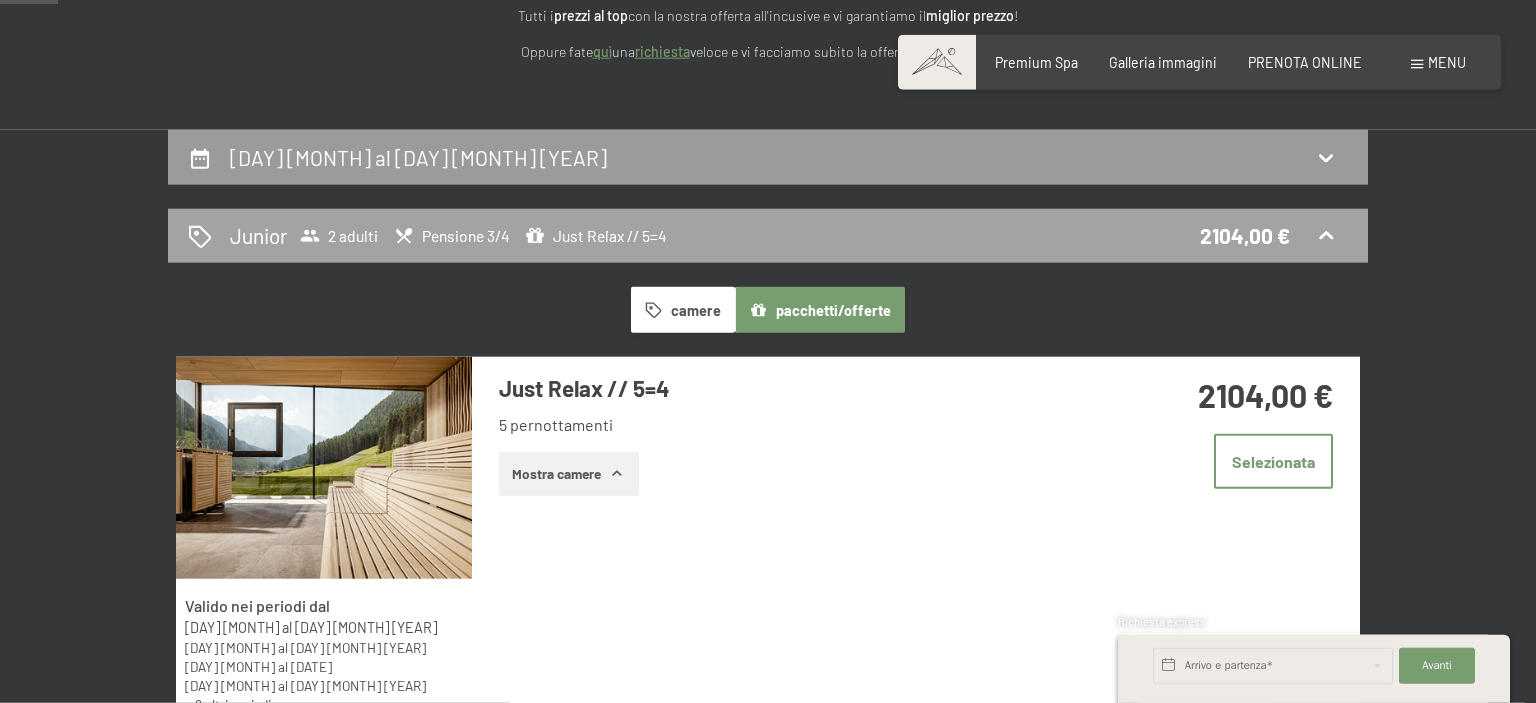 scroll, scrollTop: 223, scrollLeft: 0, axis: vertical 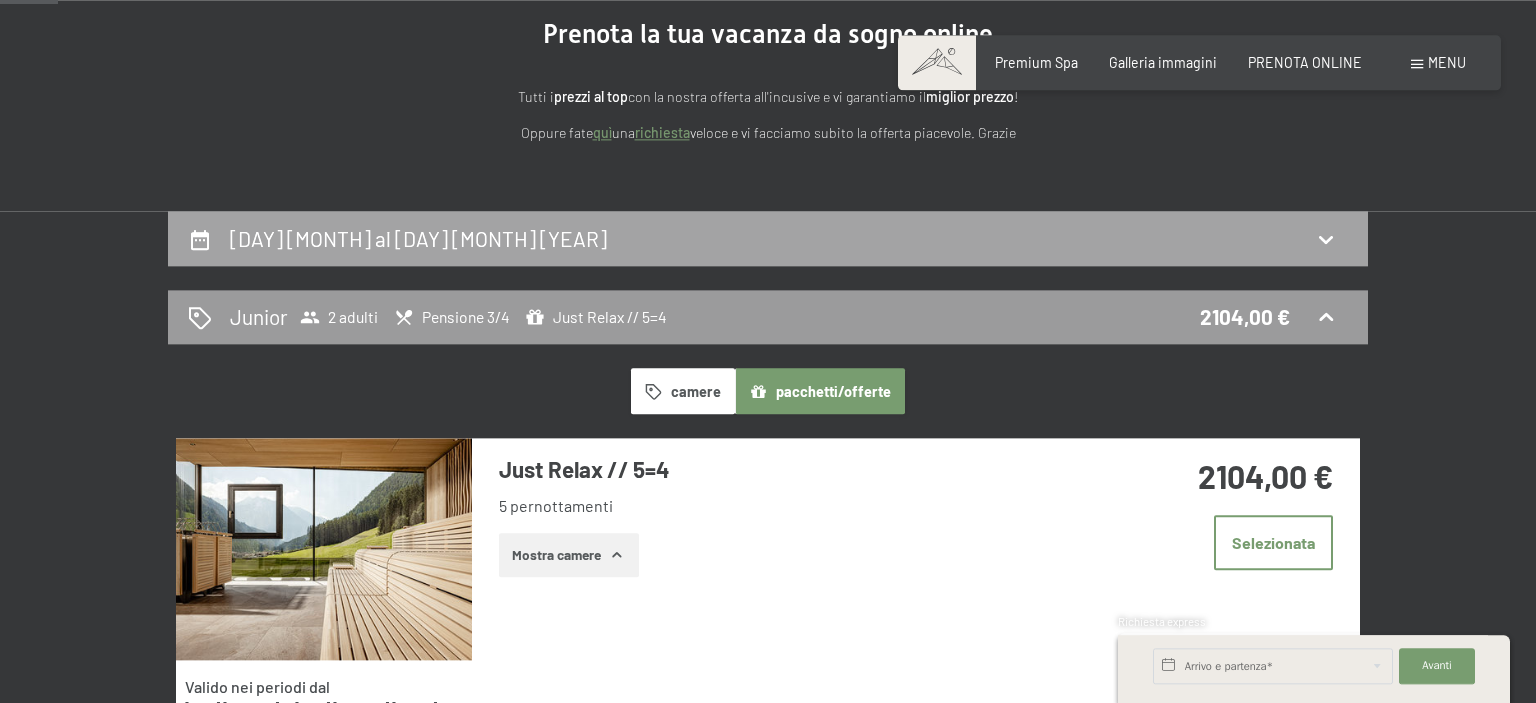 click on "[DAY] [MONTH] al [DAY] [MONTH] [YEAR]" at bounding box center [418, 238] 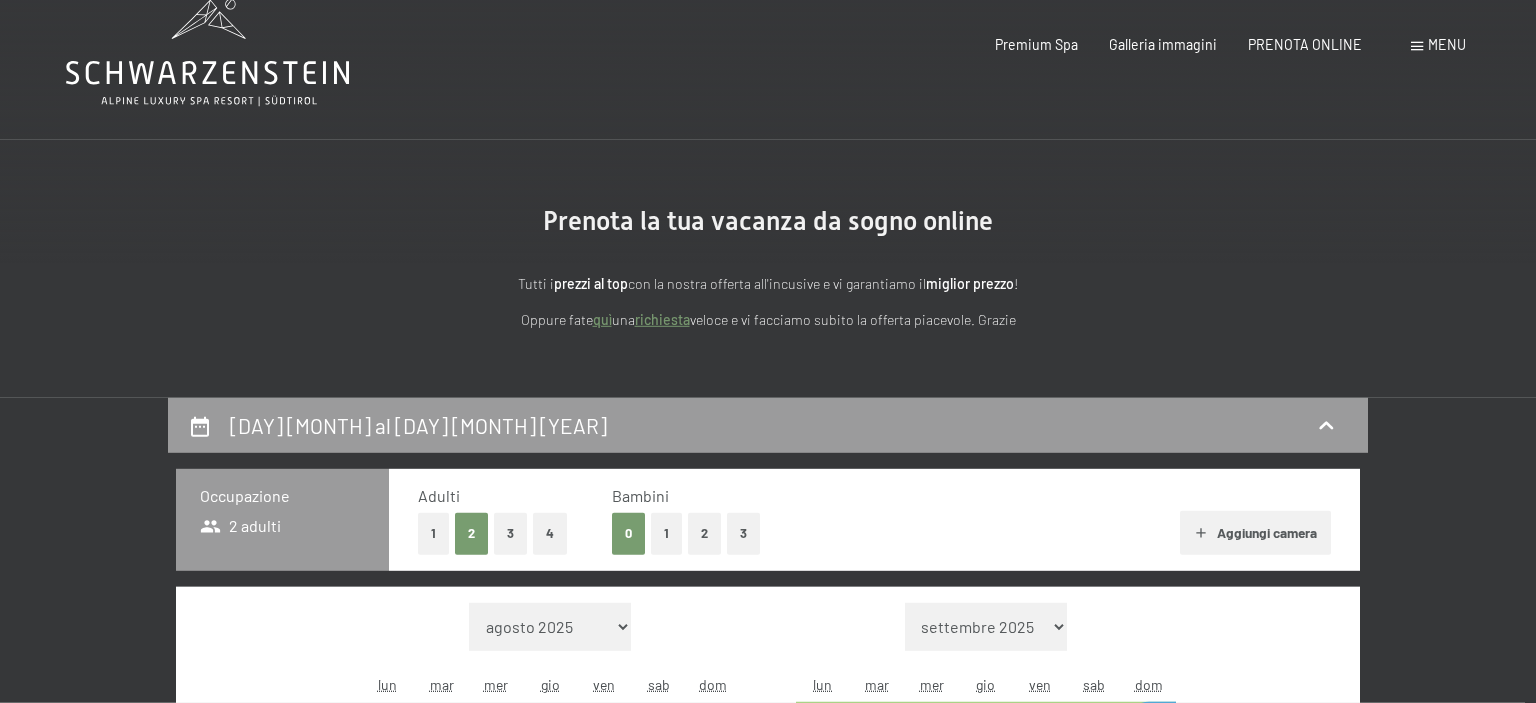 scroll, scrollTop: 0, scrollLeft: 0, axis: both 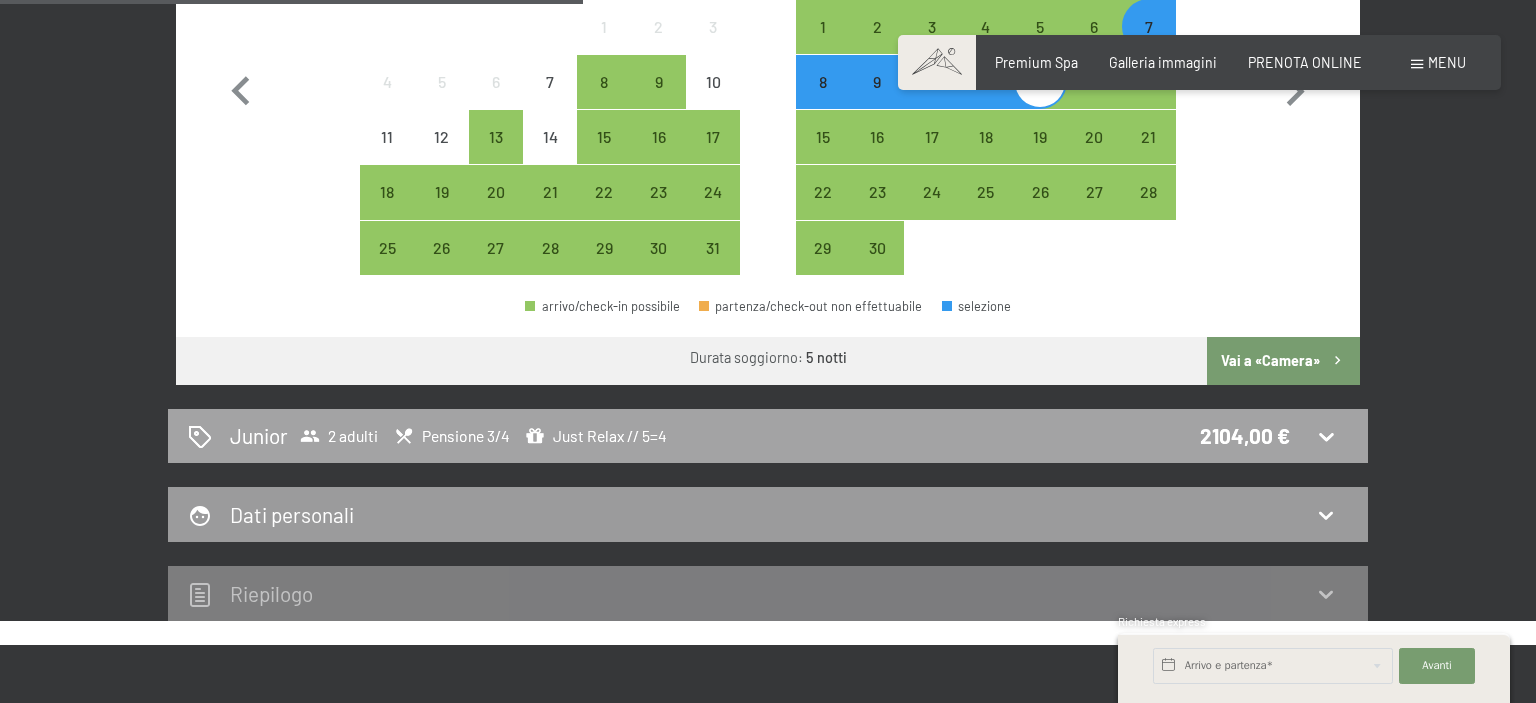 click 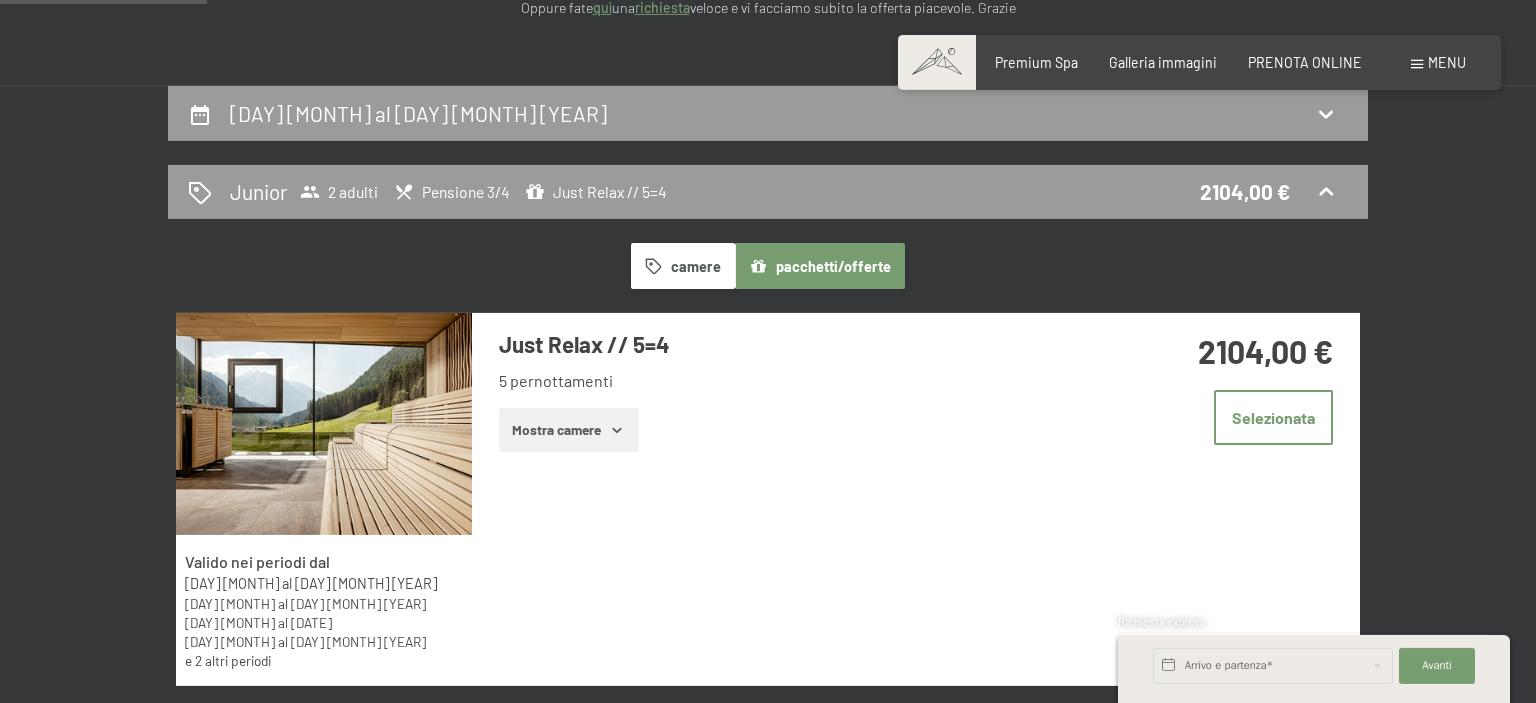 scroll, scrollTop: 540, scrollLeft: 0, axis: vertical 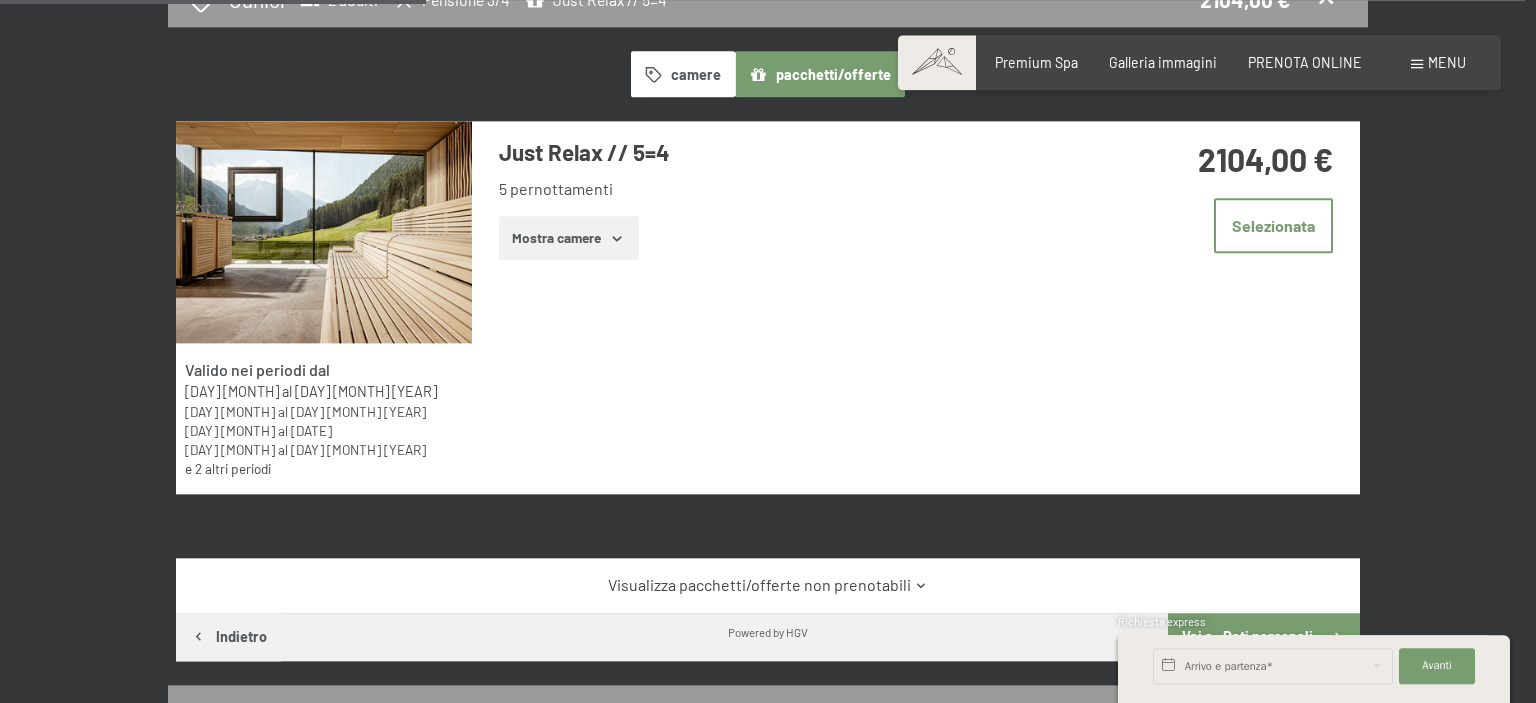 click on "camere" at bounding box center (683, 74) 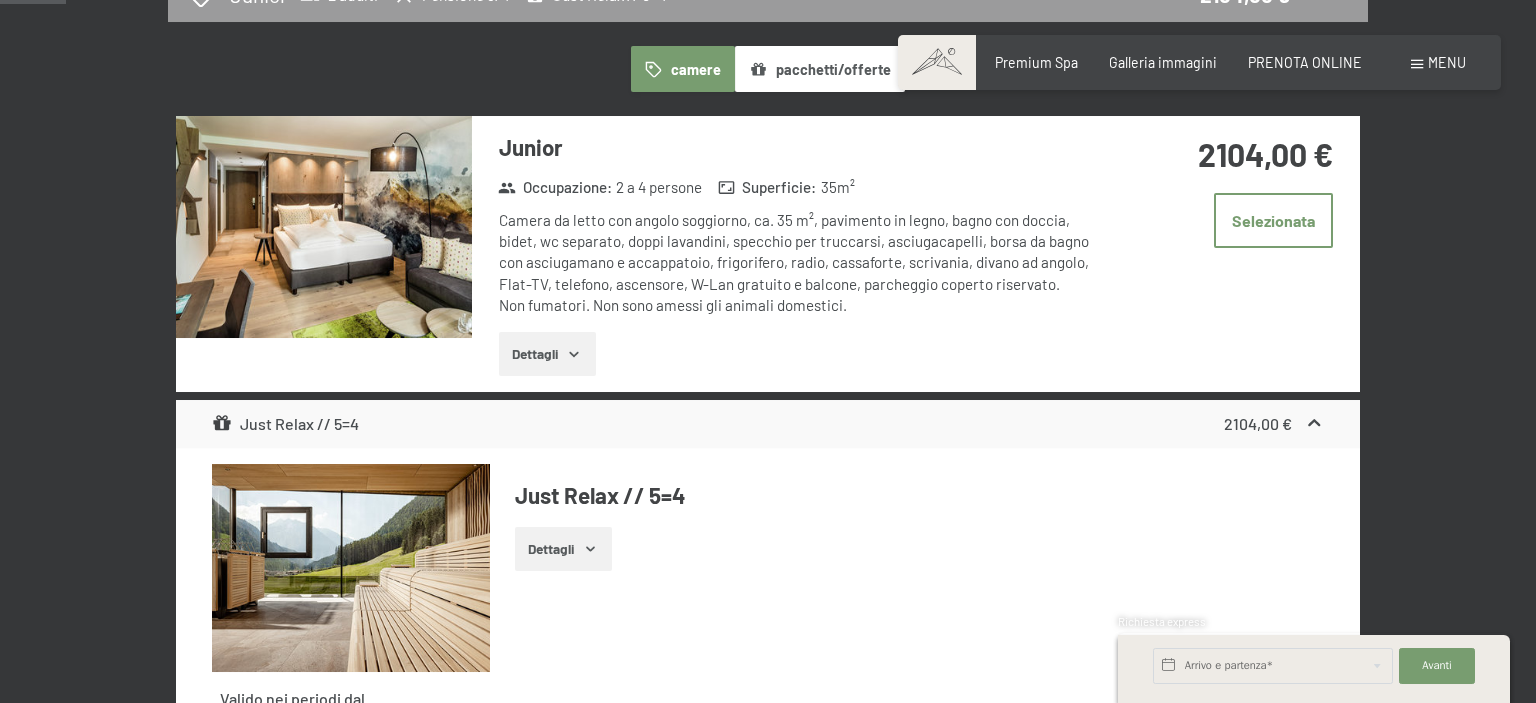 scroll, scrollTop: 328, scrollLeft: 0, axis: vertical 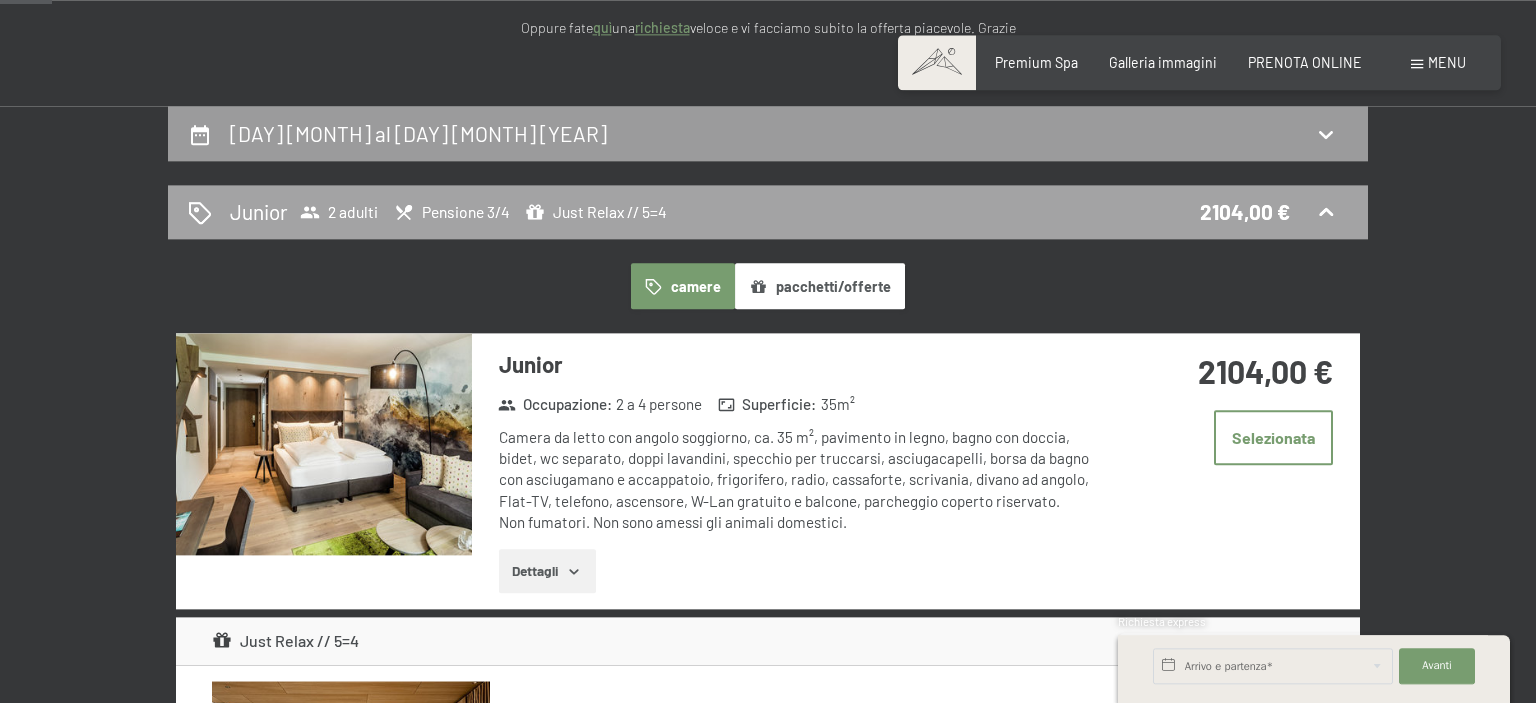 click on "Pensione 3/4" at bounding box center (452, 212) 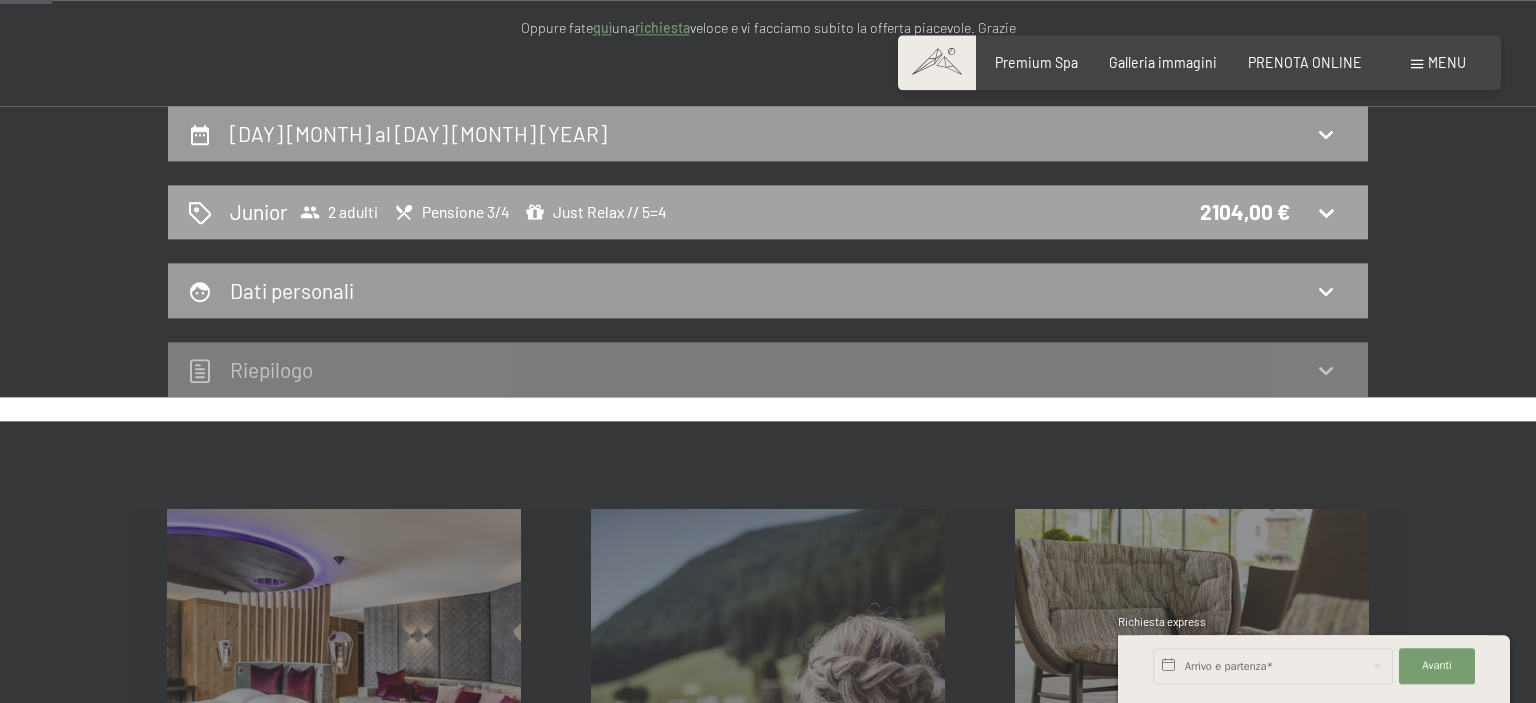 click 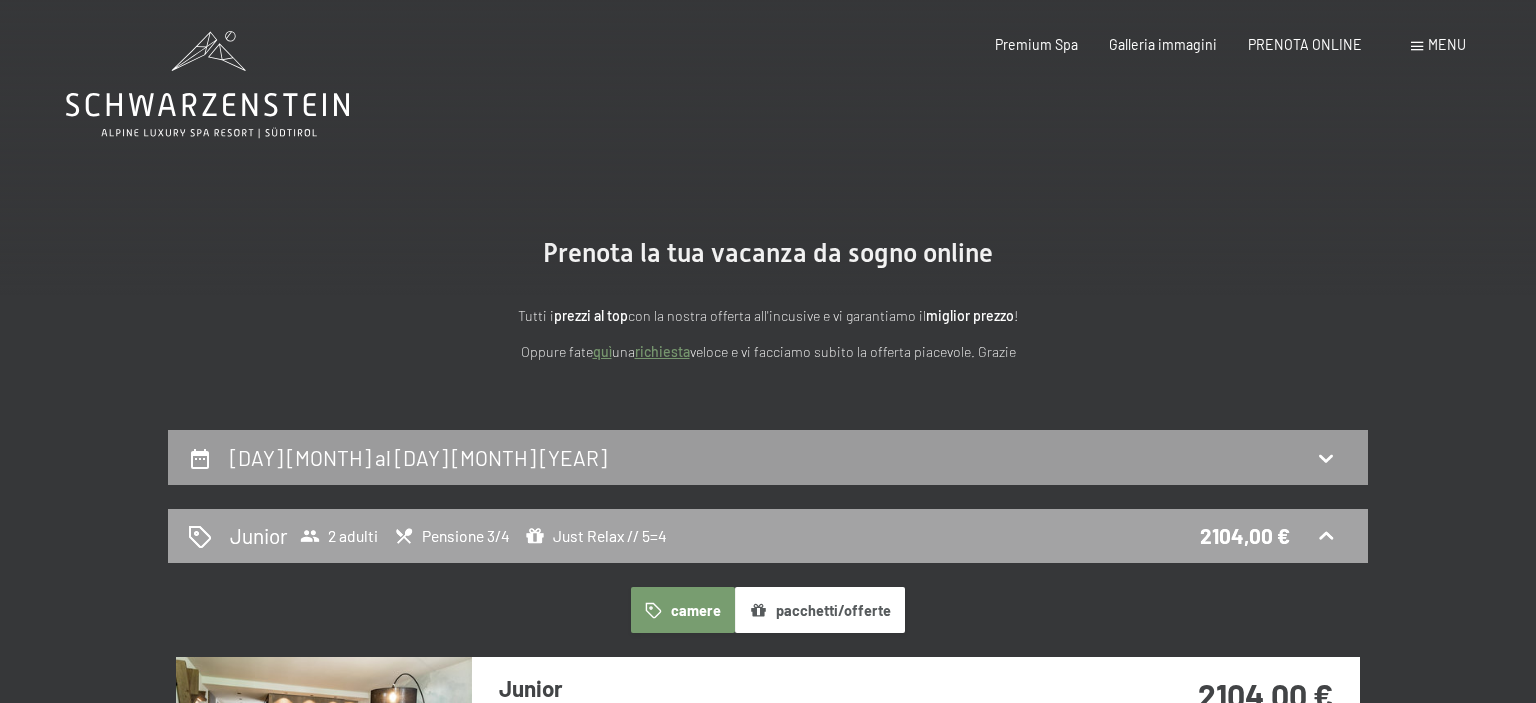 scroll, scrollTop: 0, scrollLeft: 0, axis: both 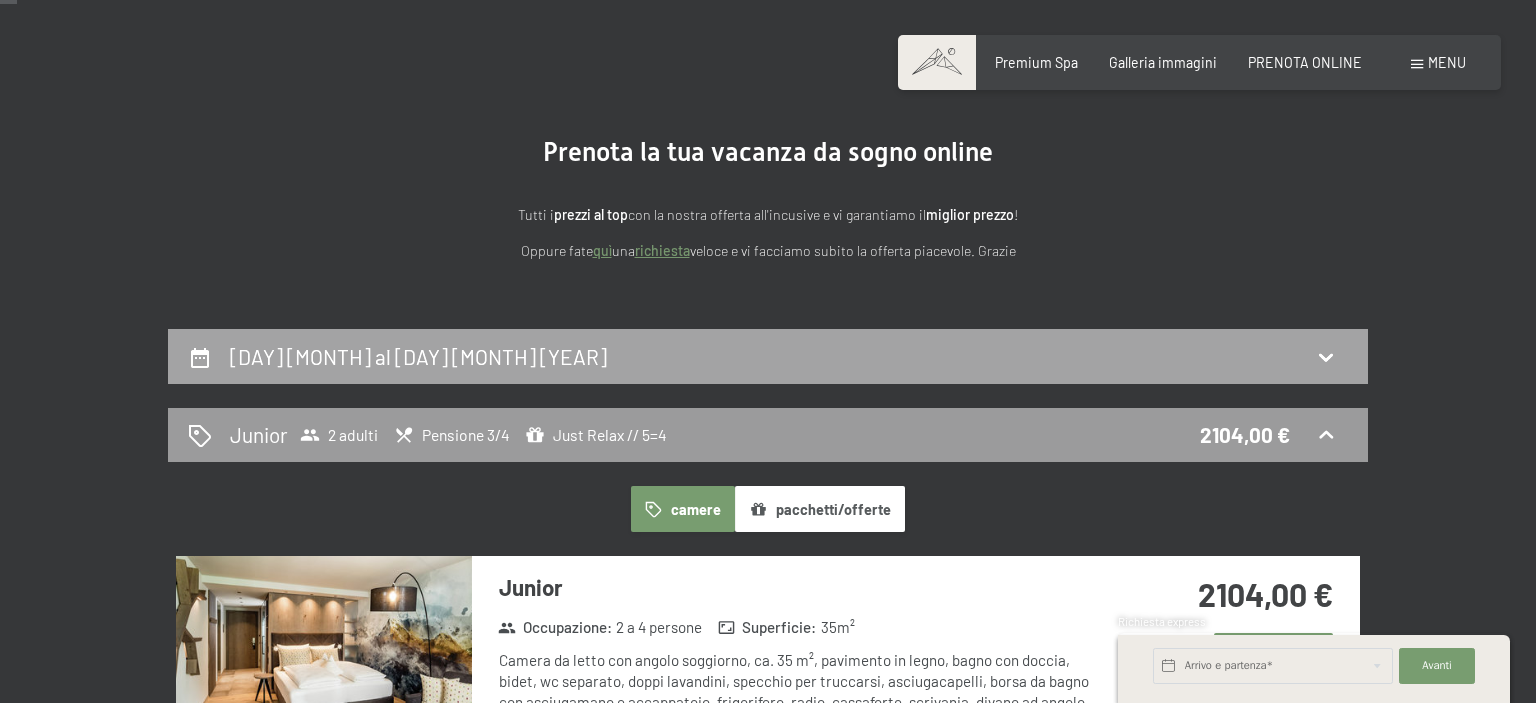 click 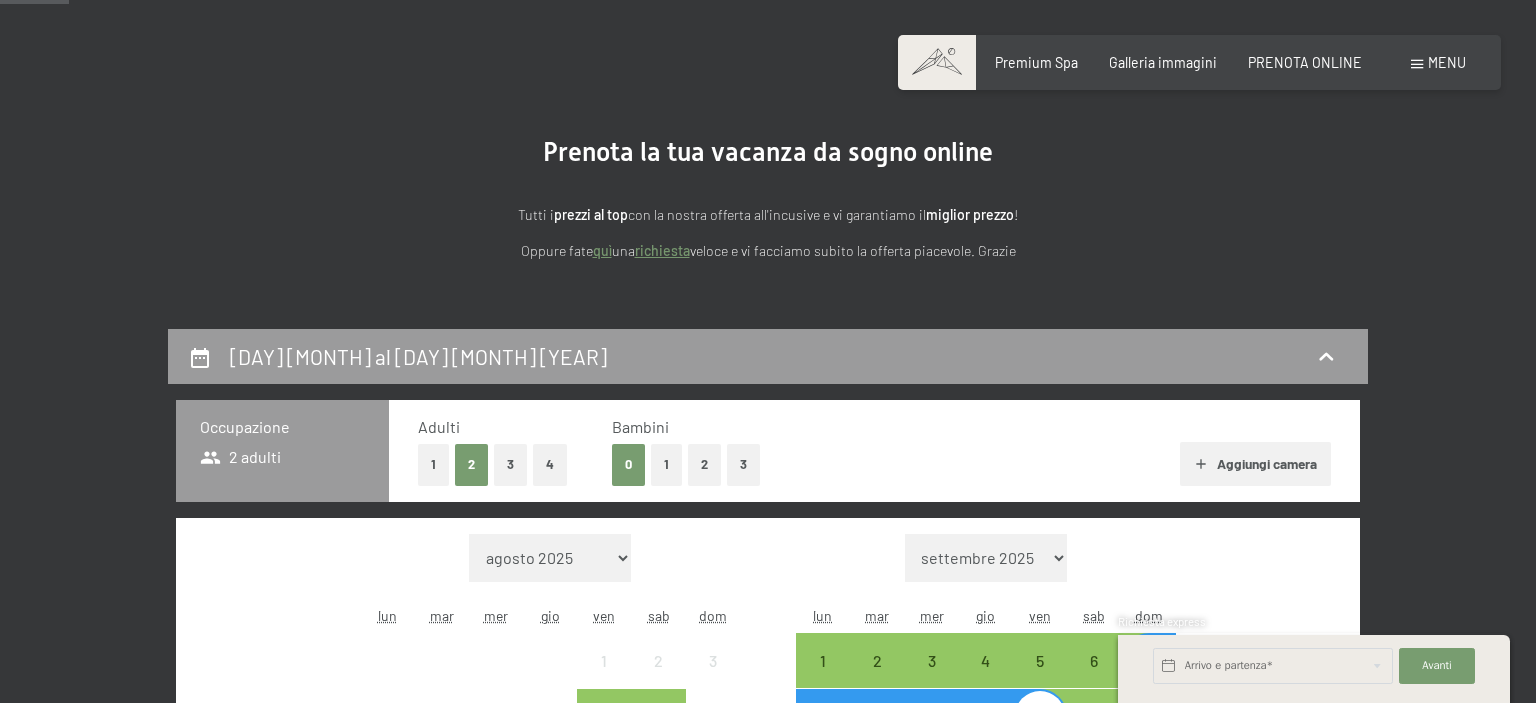 scroll, scrollTop: 434, scrollLeft: 0, axis: vertical 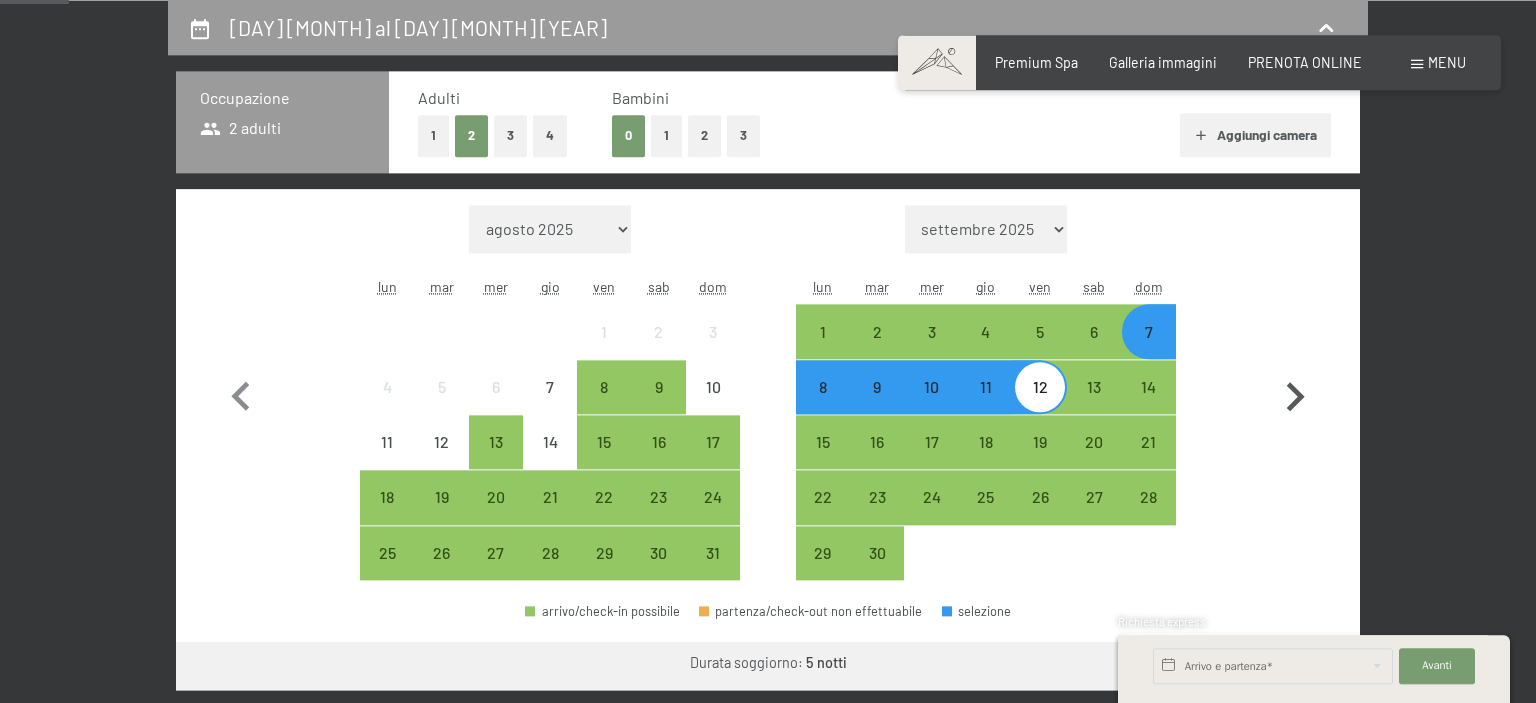 click 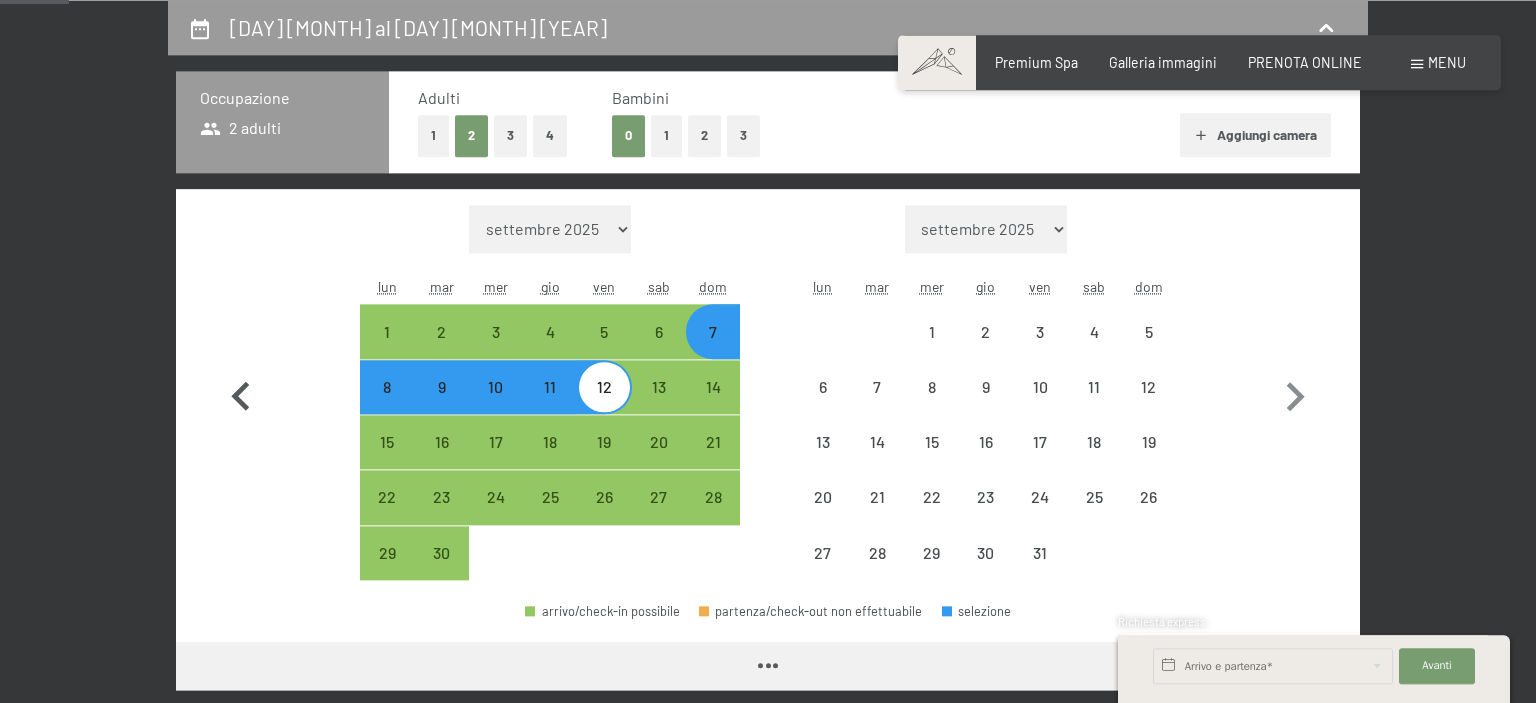 select on "2025-09-01" 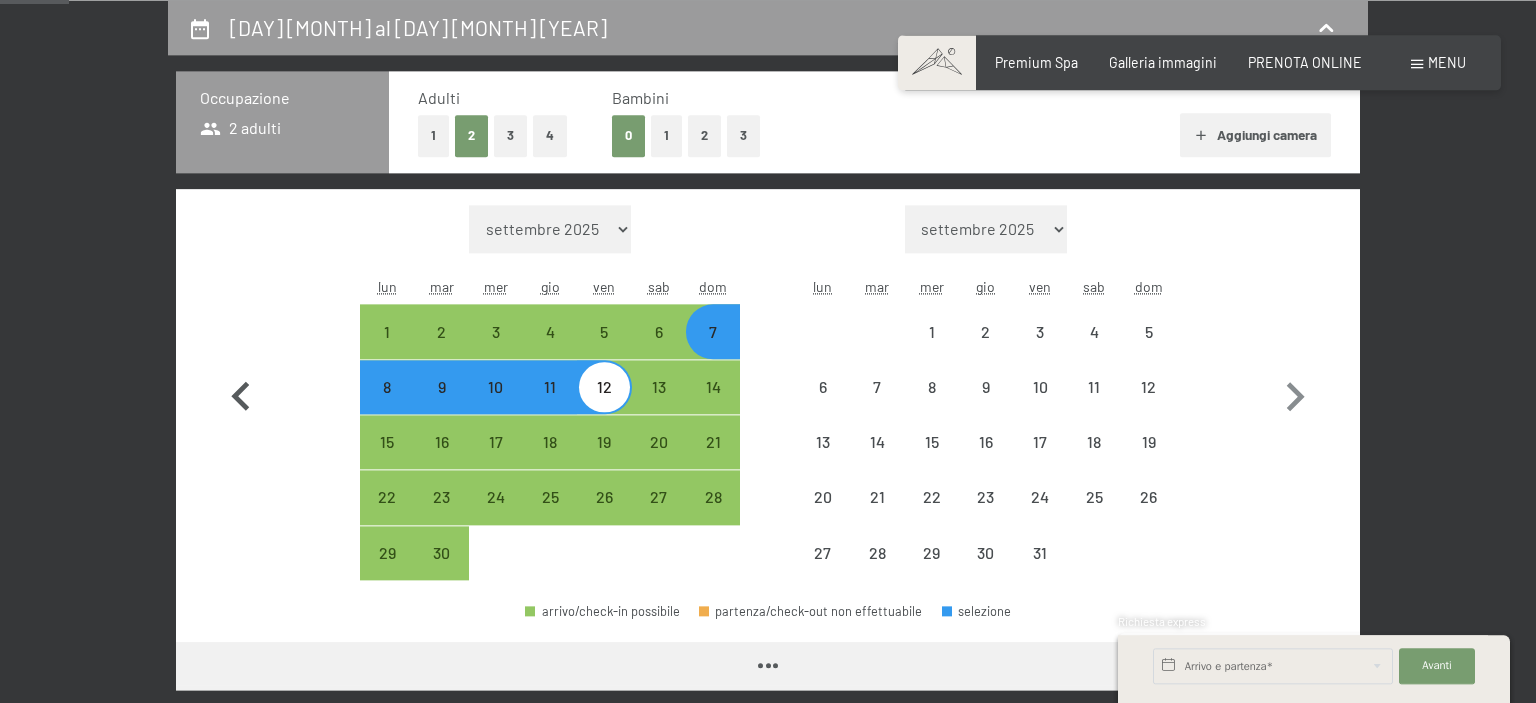 select on "[YEAR]-[MONTH]-[DAY]" 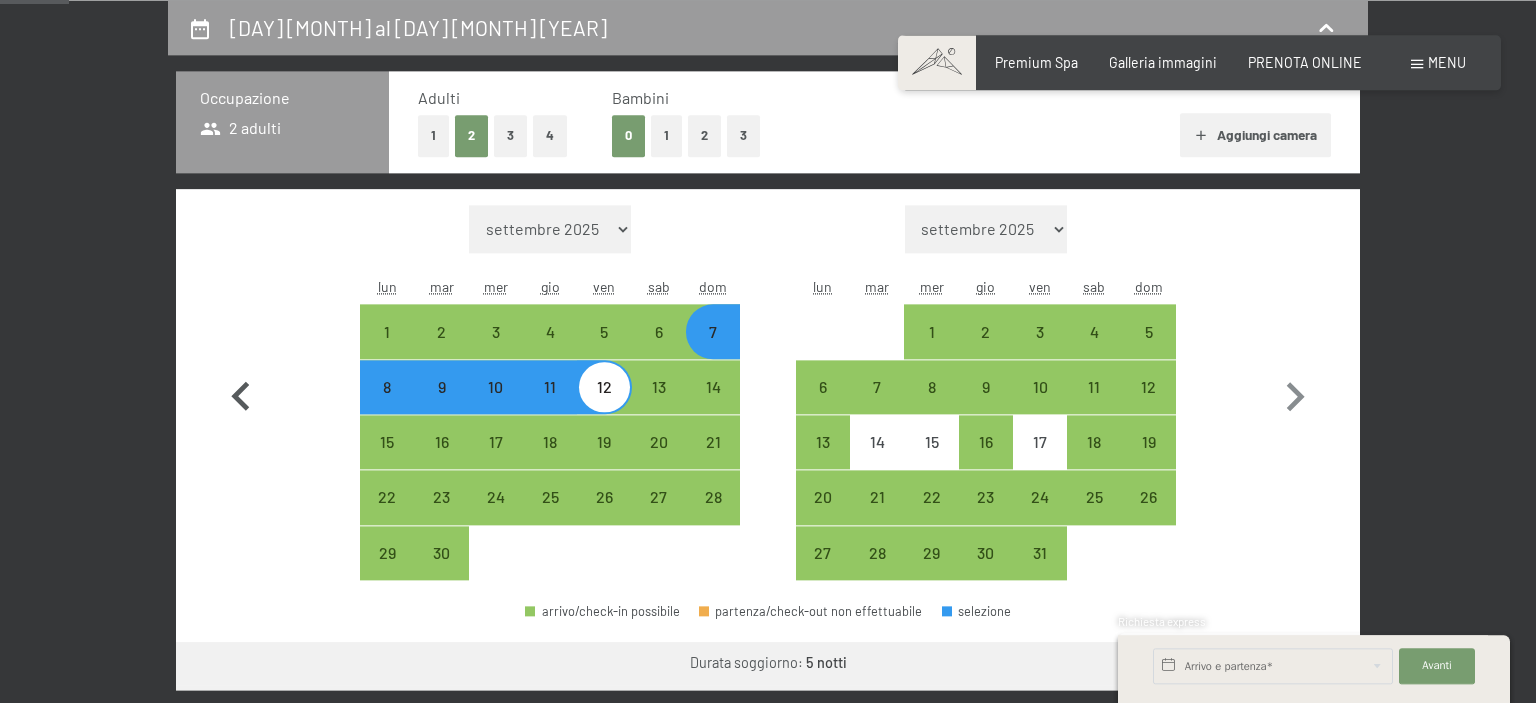 click 